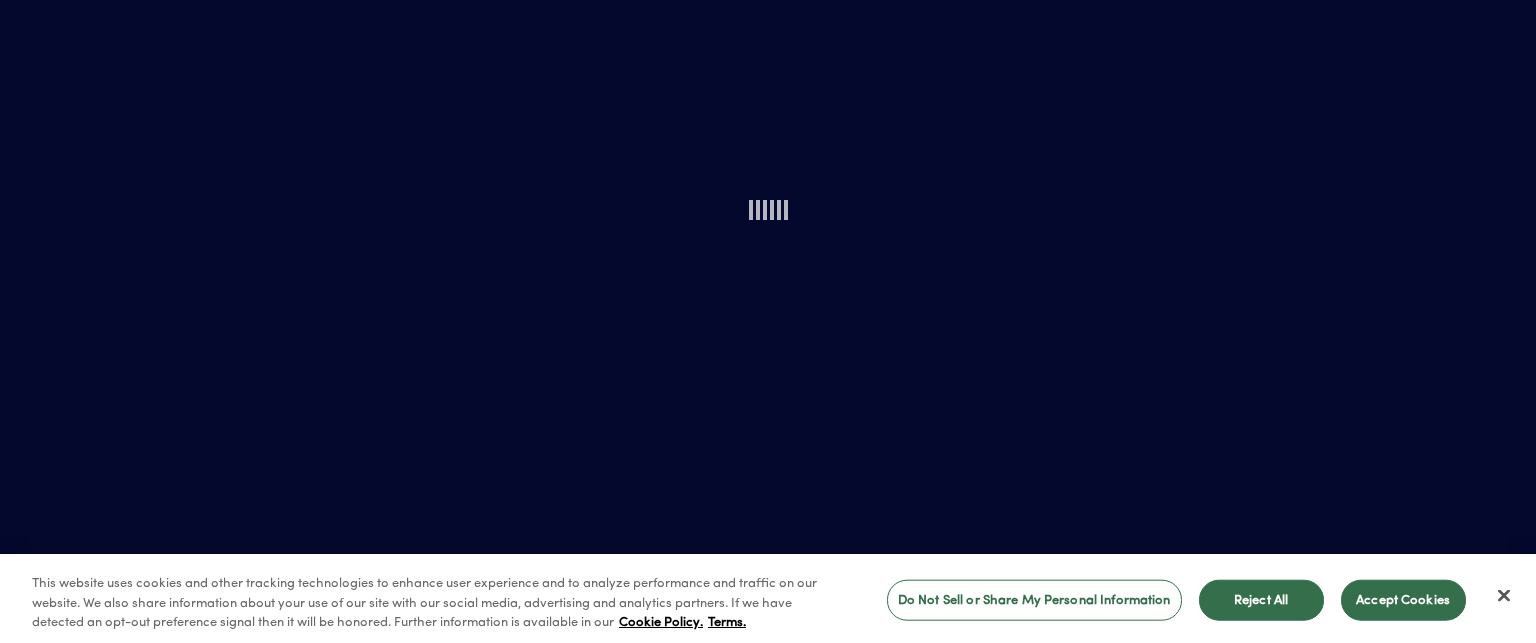 scroll, scrollTop: 0, scrollLeft: 0, axis: both 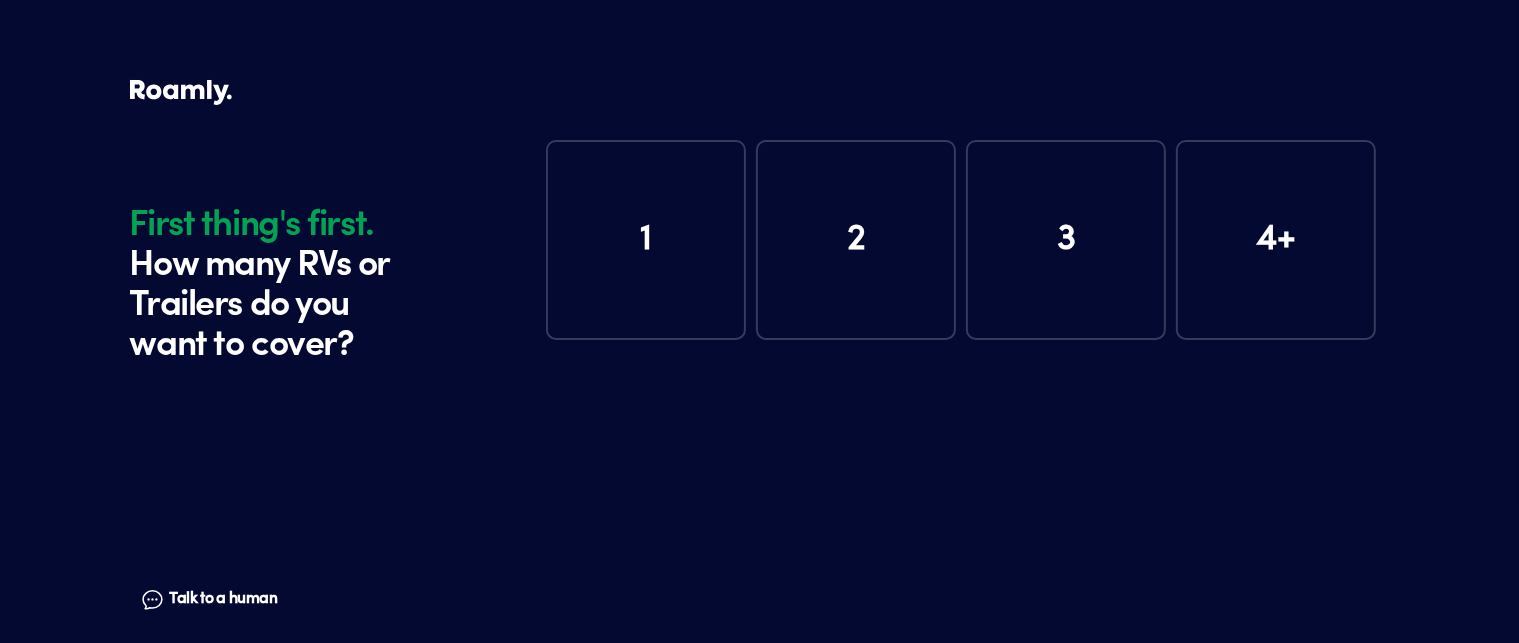 click on "2" at bounding box center [856, 240] 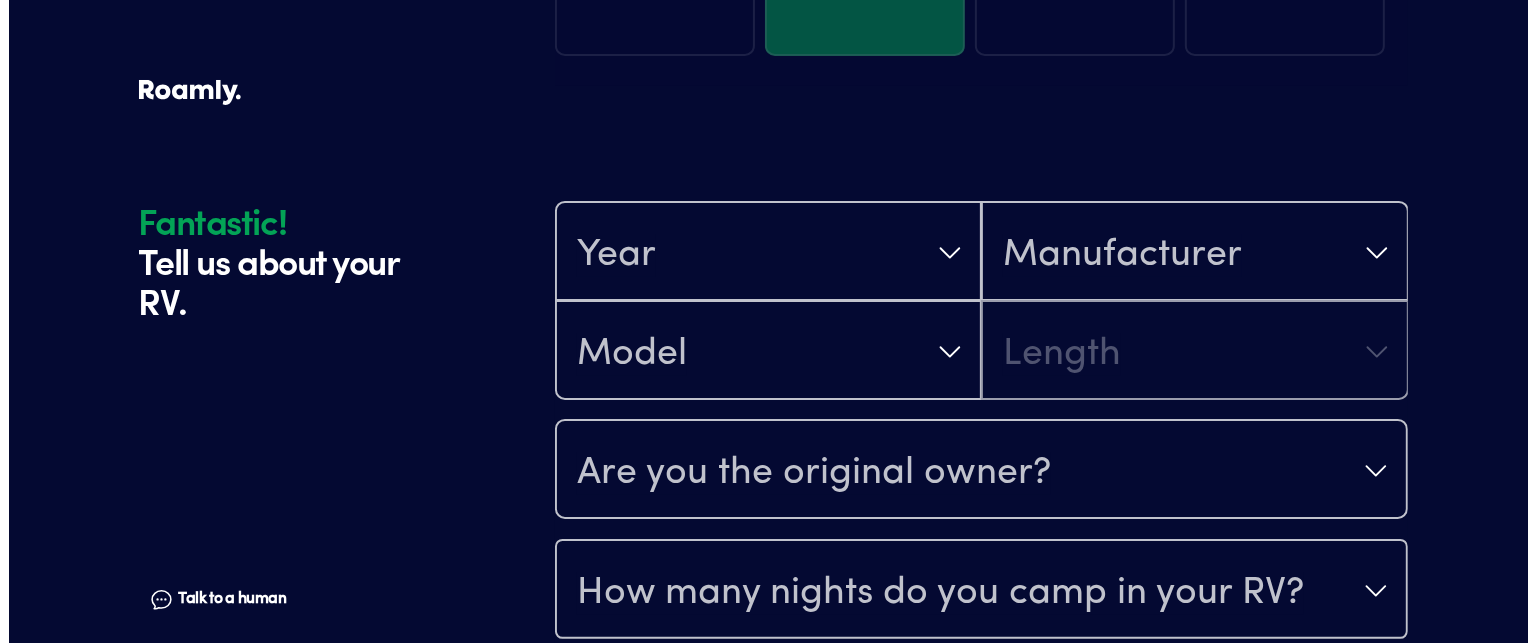 scroll, scrollTop: 390, scrollLeft: 0, axis: vertical 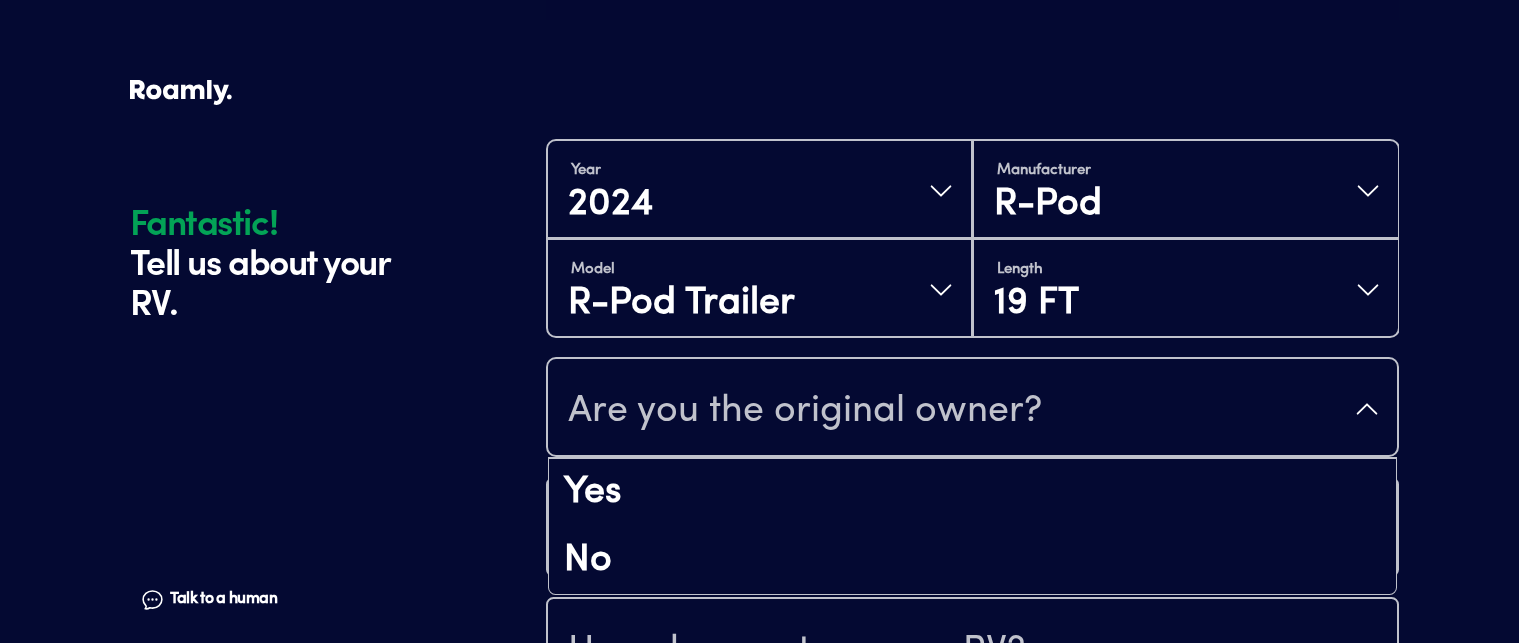 click on "Are you the original owner?" at bounding box center (972, 409) 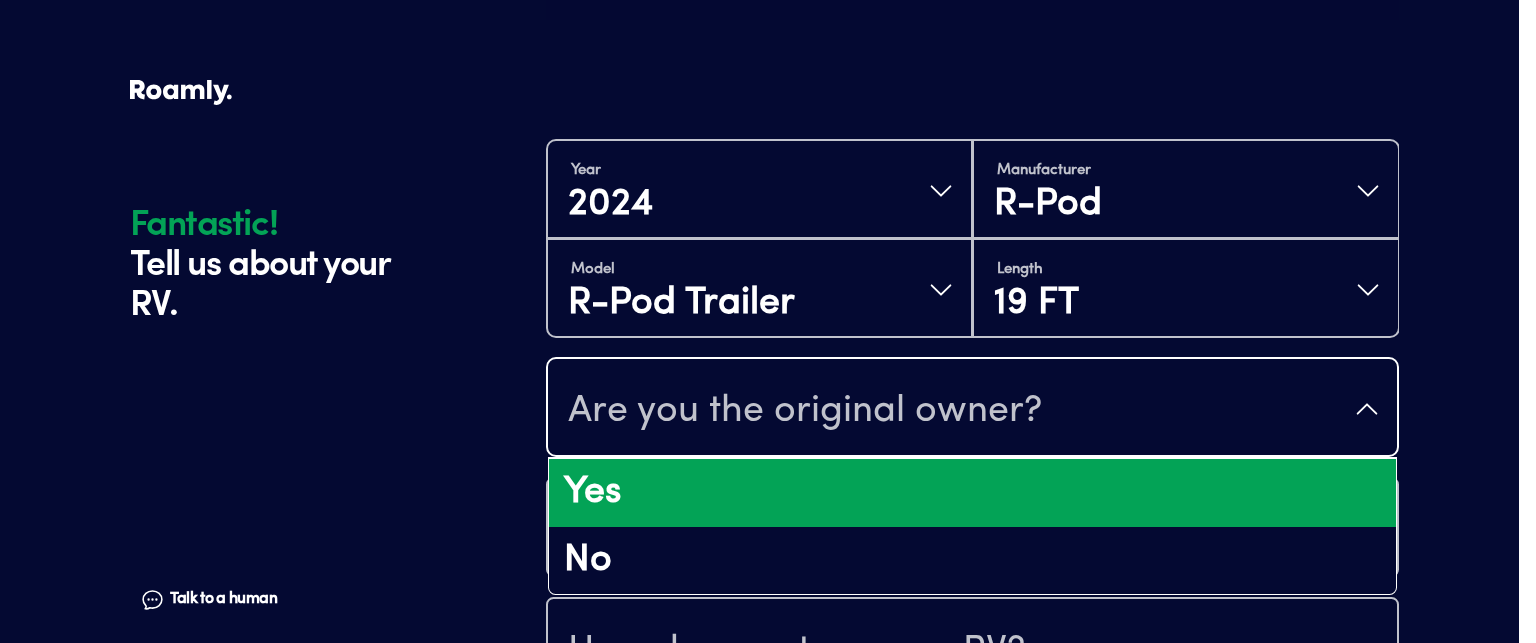click on "Yes" at bounding box center [972, 493] 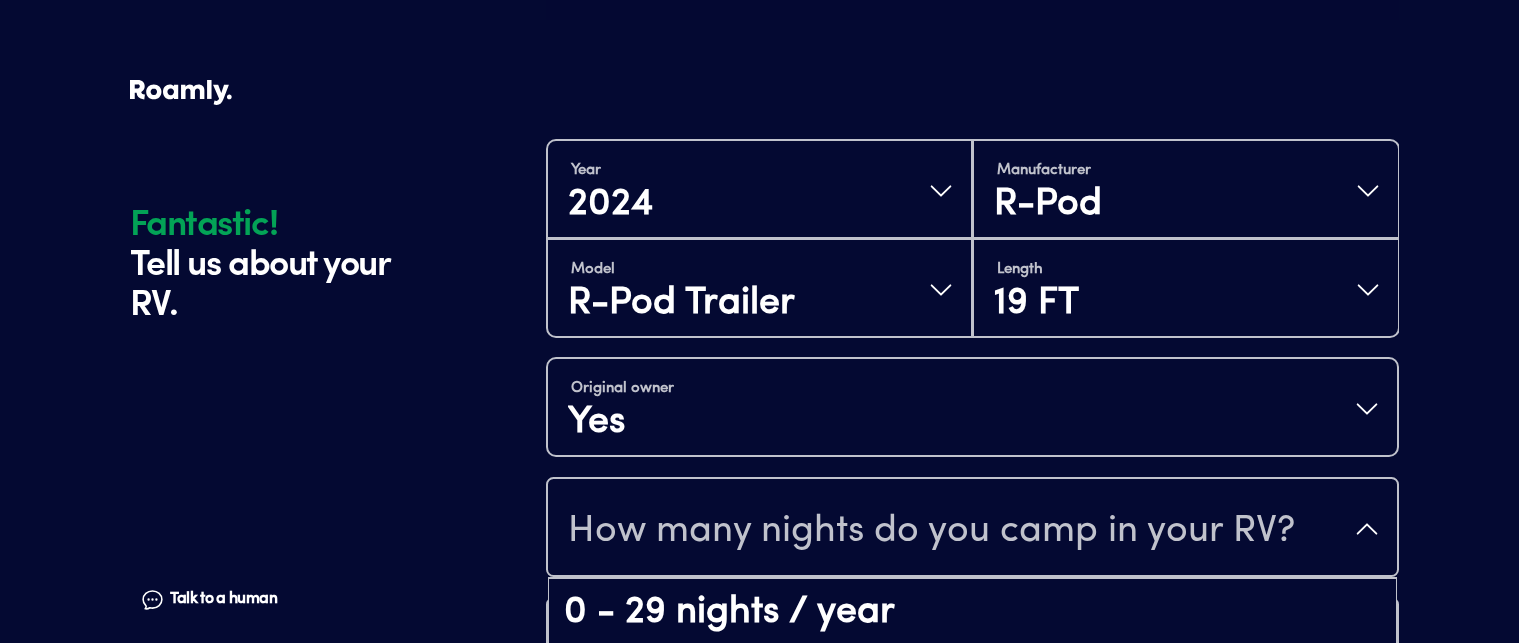 click on "How many nights do you camp in your RV?" at bounding box center (972, 529) 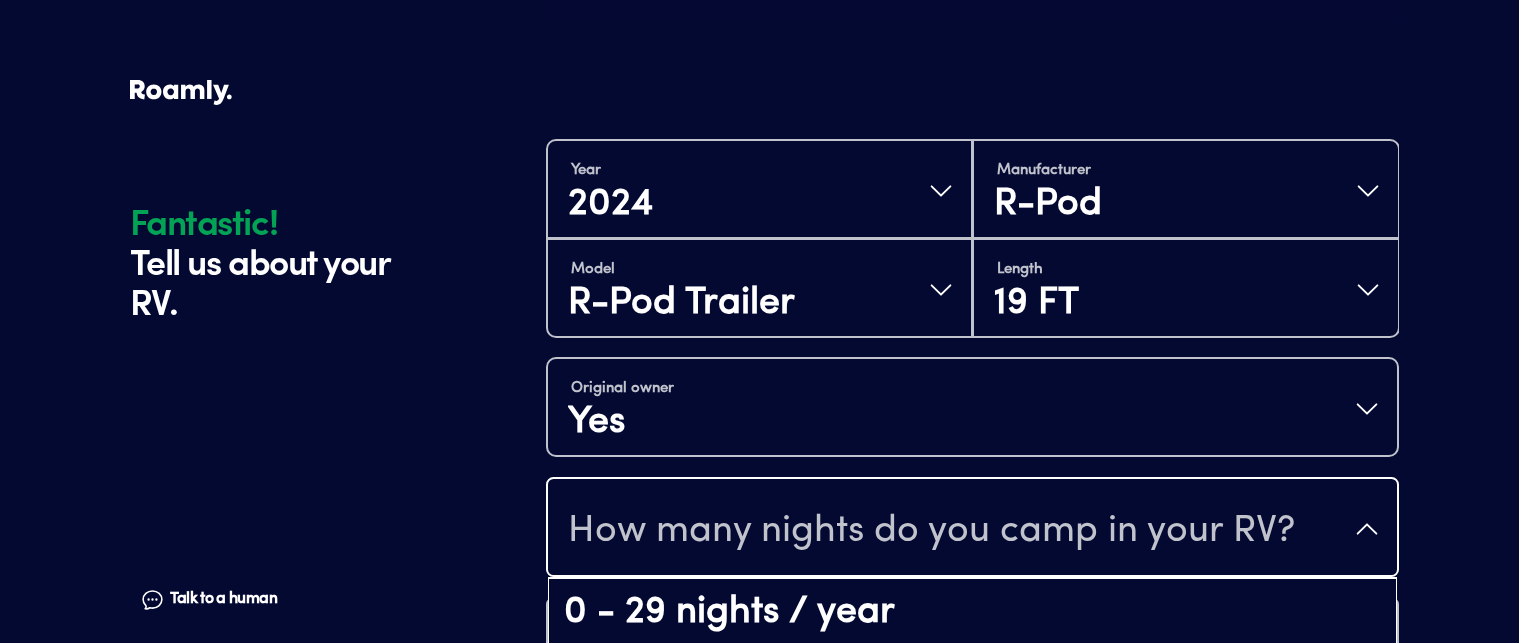 drag, startPoint x: 1527, startPoint y: 174, endPoint x: 1528, endPoint y: 258, distance: 84.00595 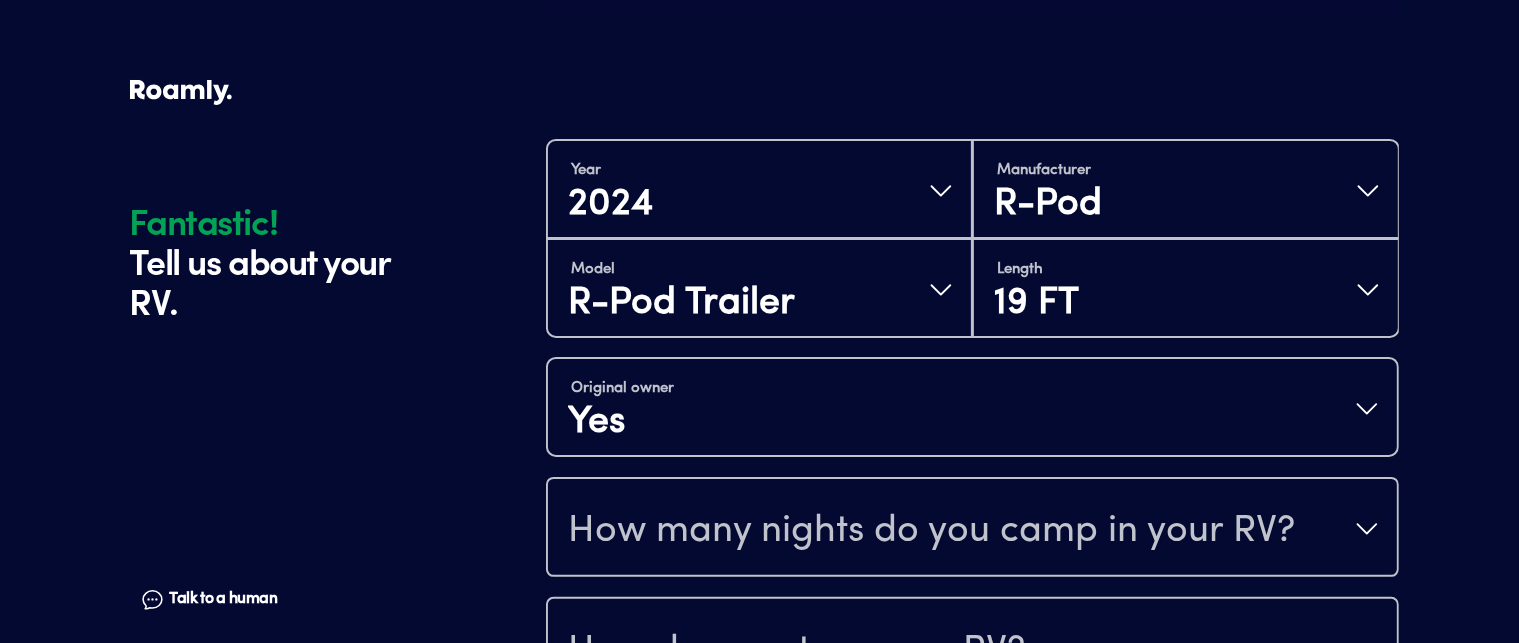 click on "Fantastic! Tell us about your RV. Talk to a human Chat 1 2 3 4+ Edit How many RVs or Trailers do you want to cover? Fantastic! Tell us about your RV. Talk to a human Chat Year [DATE] Manufacturer R-Pod Model R-Pod Trailer Length 19 FT  Original owner Yes How many nights do you camp in your RV? How do you store your RV? Yes No Does this RV have a salvage title? Please fill out all fields" at bounding box center (759, 248) 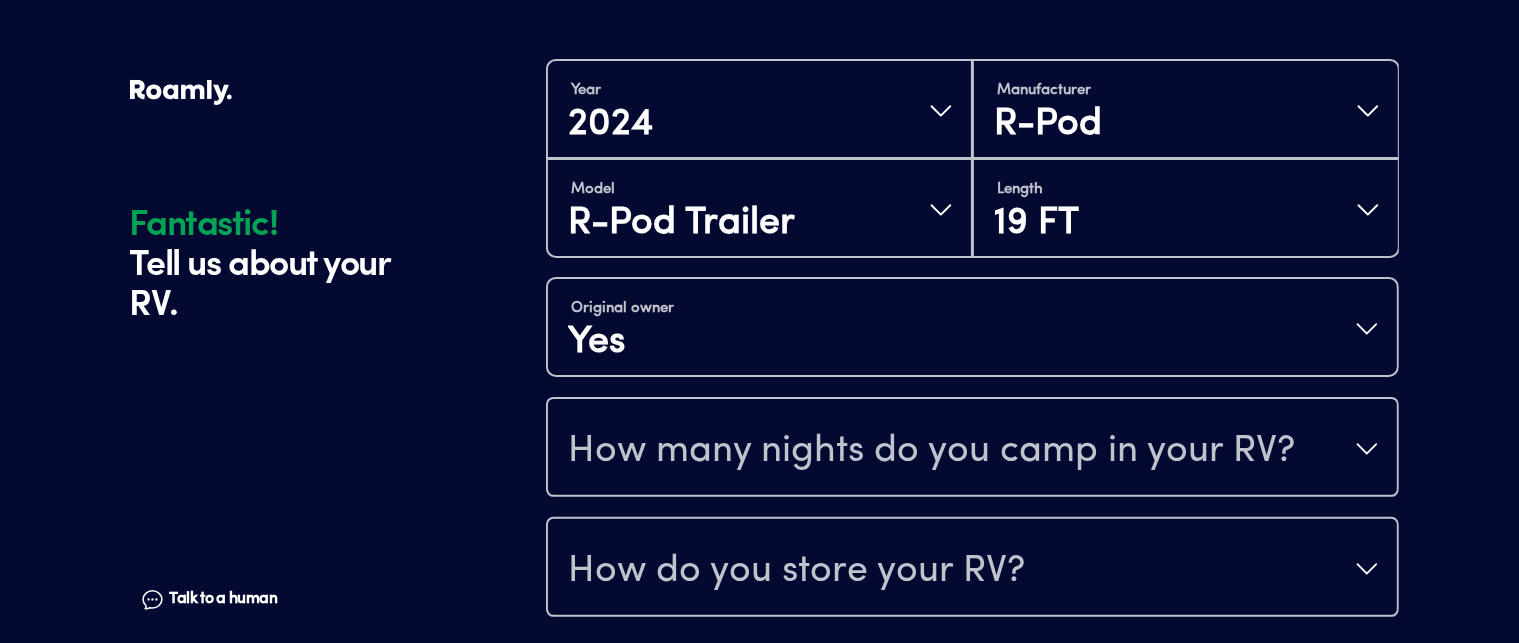 scroll, scrollTop: 633, scrollLeft: 0, axis: vertical 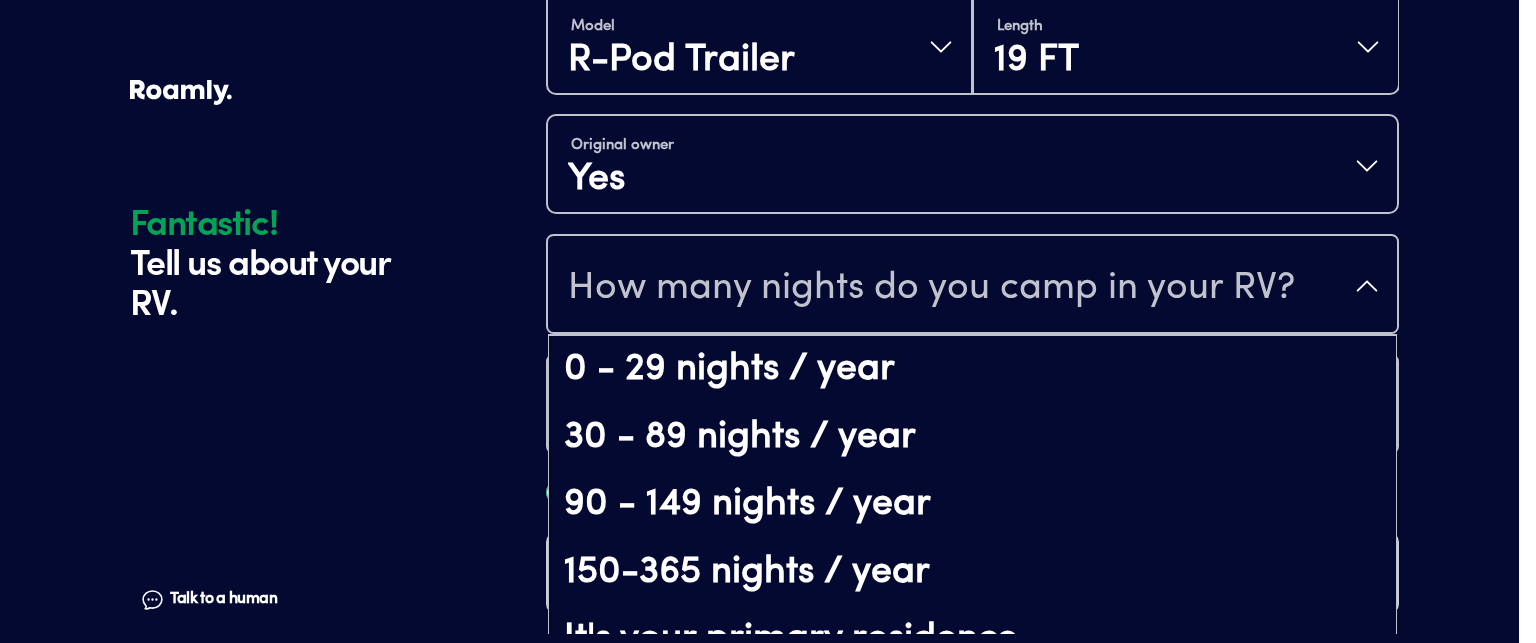 click on "How many nights do you camp in your RV?" at bounding box center [972, 286] 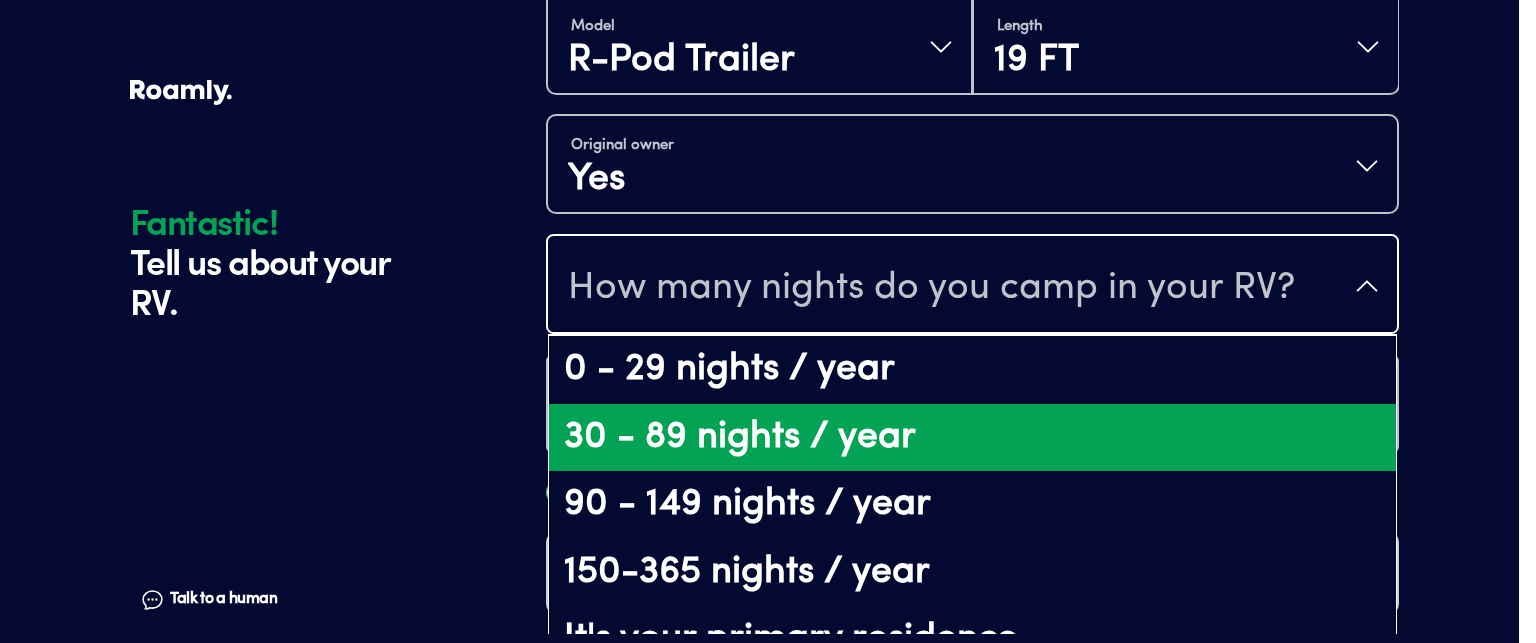 click on "30 - 89 nights / year" at bounding box center (972, 438) 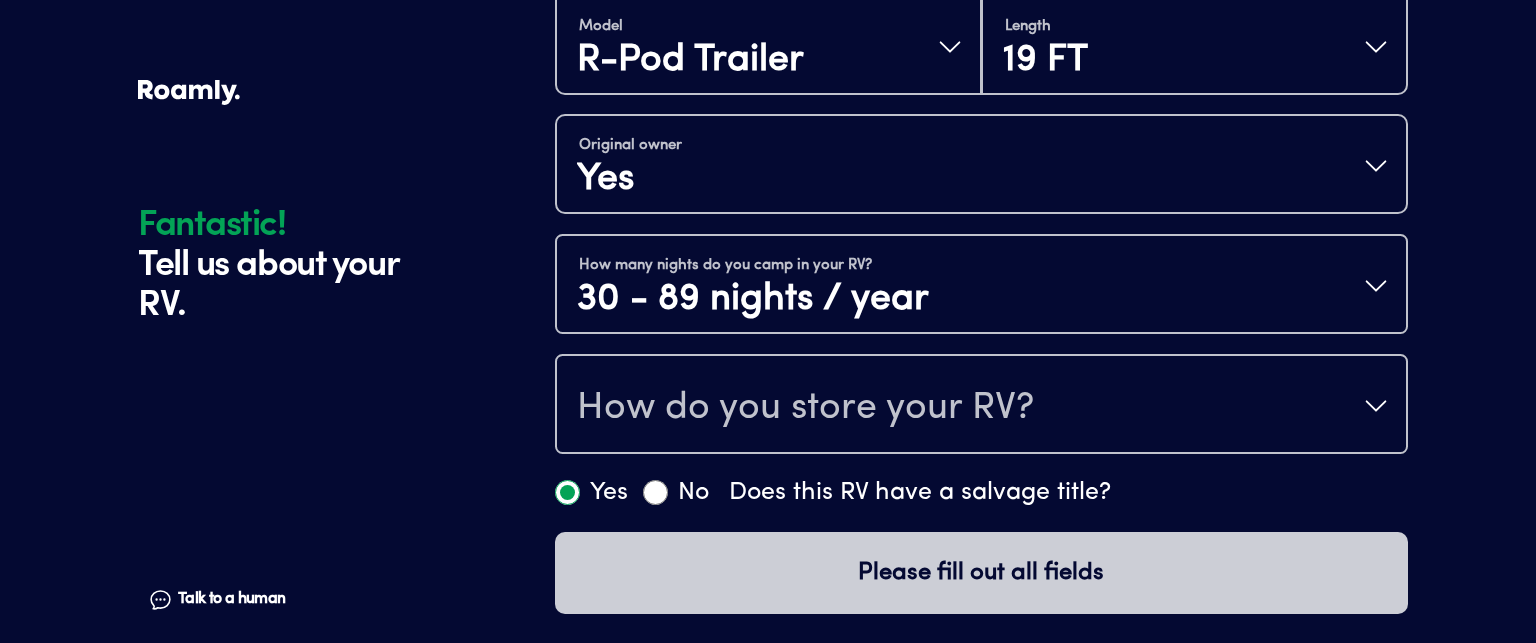 click on "How do you store your RV?" at bounding box center (981, 406) 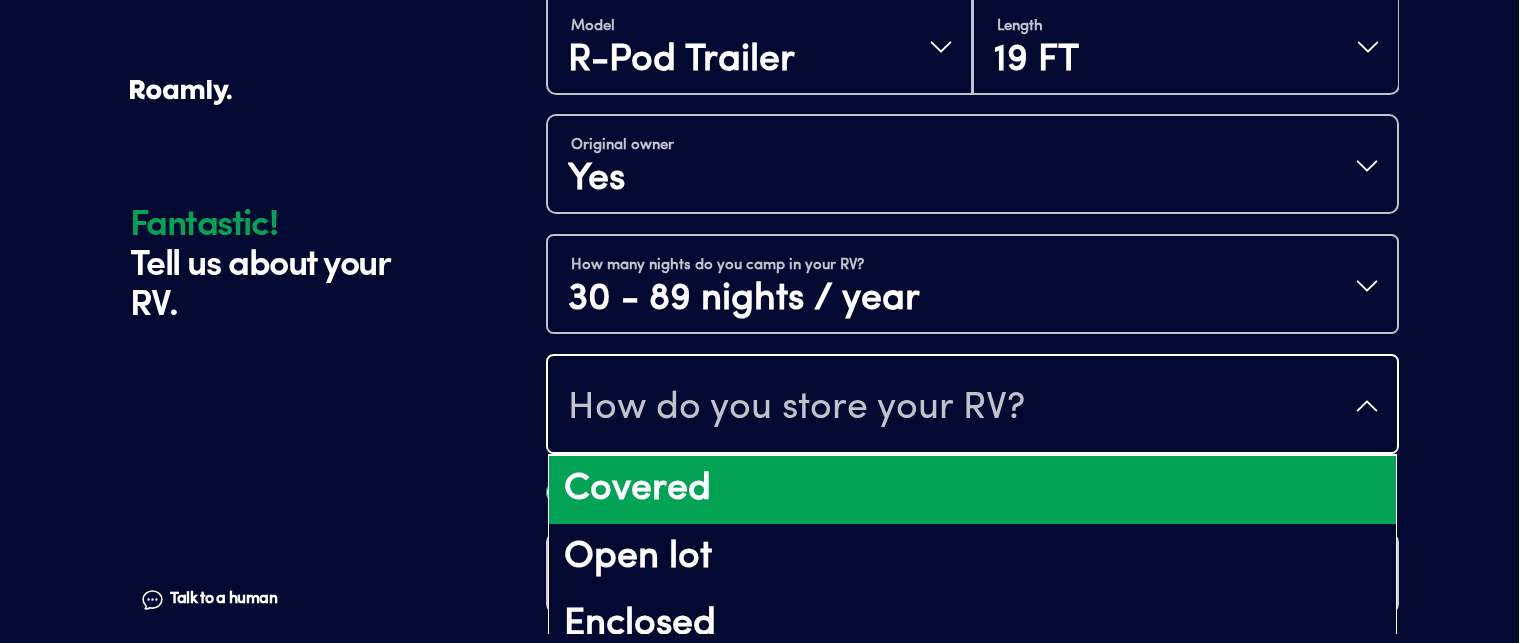 click on "Covered" at bounding box center (972, 490) 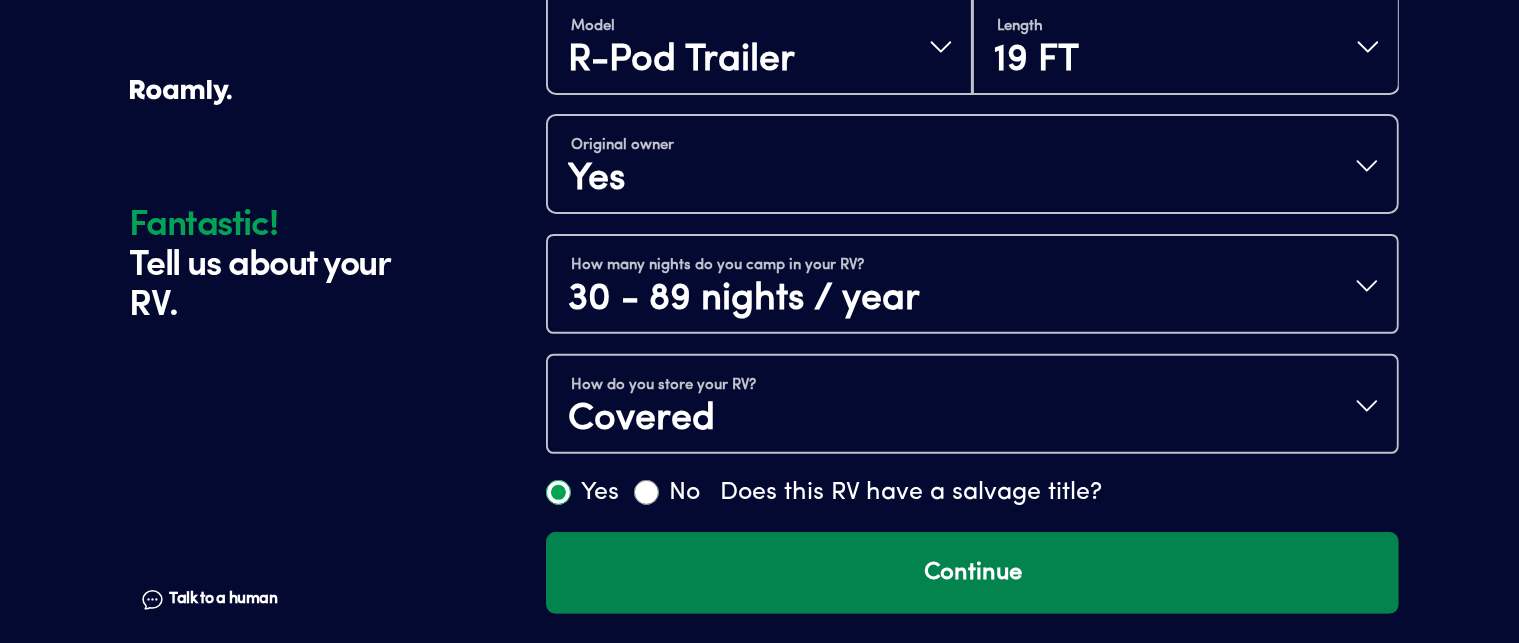 click on "Continue" at bounding box center (972, 573) 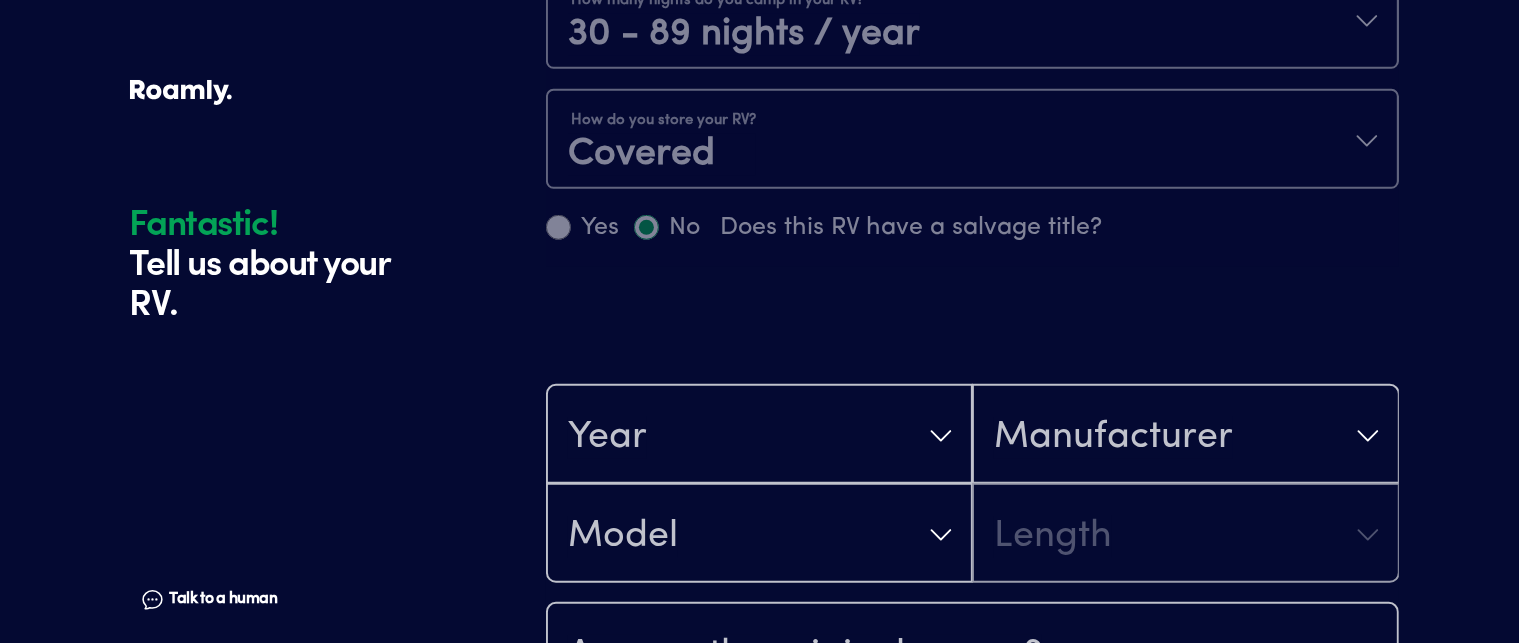 scroll, scrollTop: 1184, scrollLeft: 0, axis: vertical 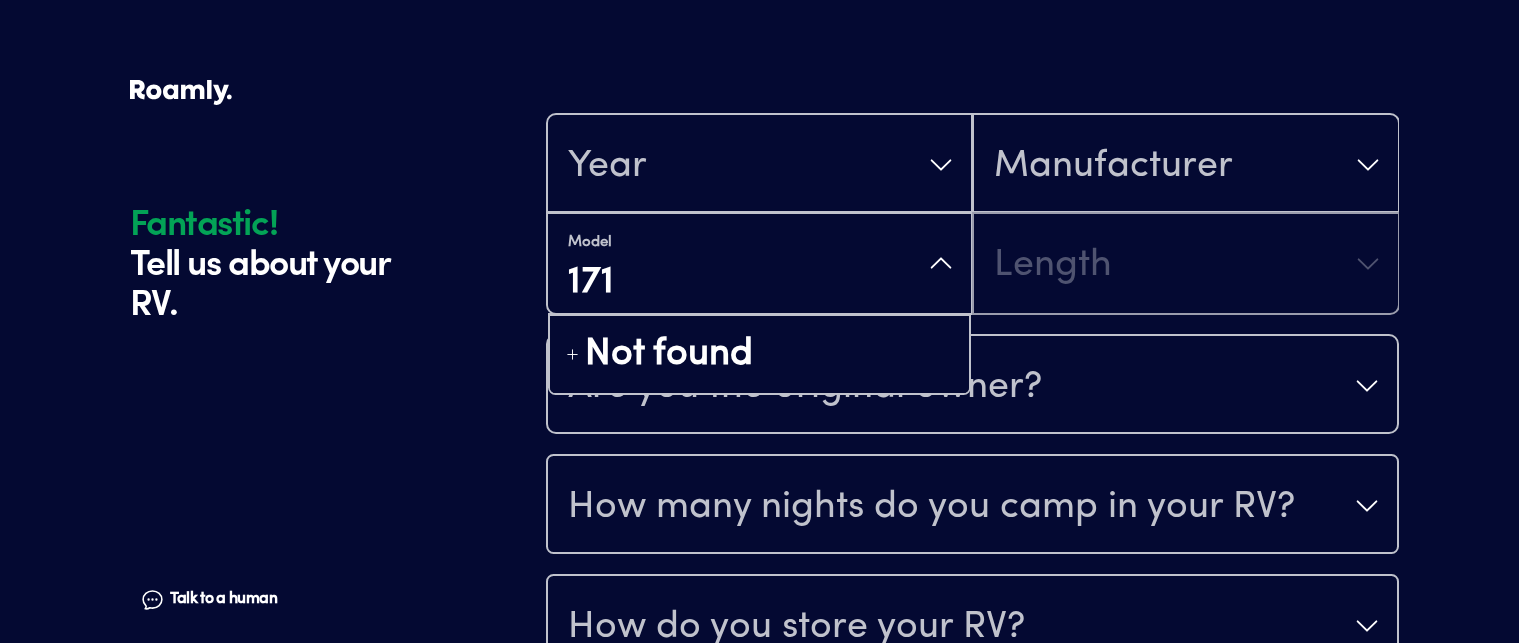 type on "171 s" 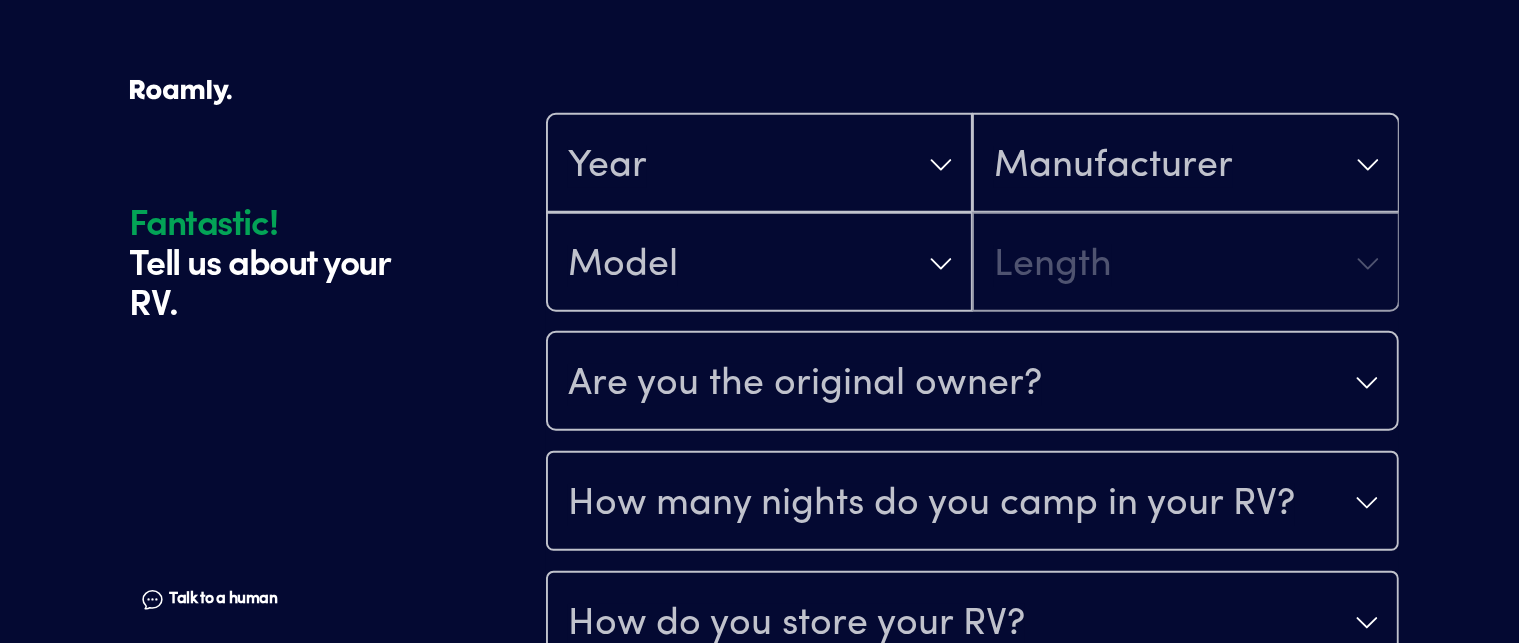 click on "Model Length" at bounding box center (972, 262) 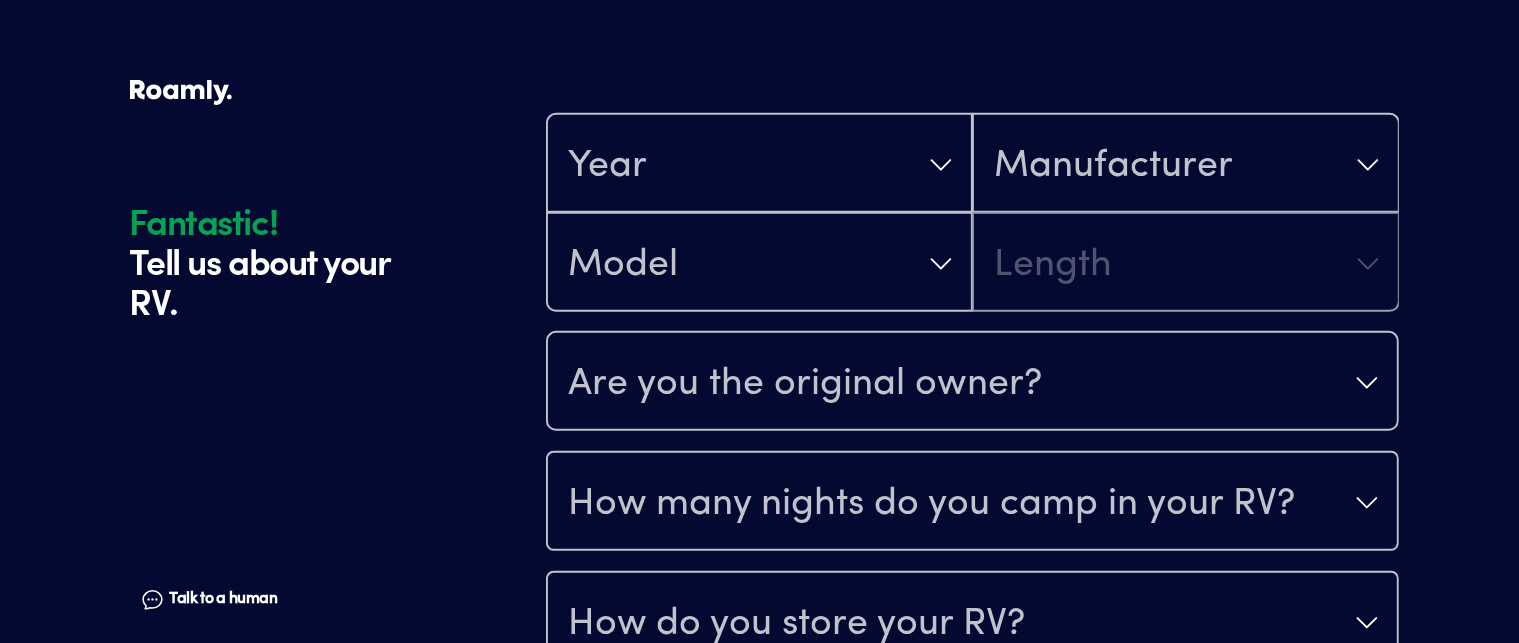 click on "Year Manufacturer Model Length" at bounding box center (972, 213) 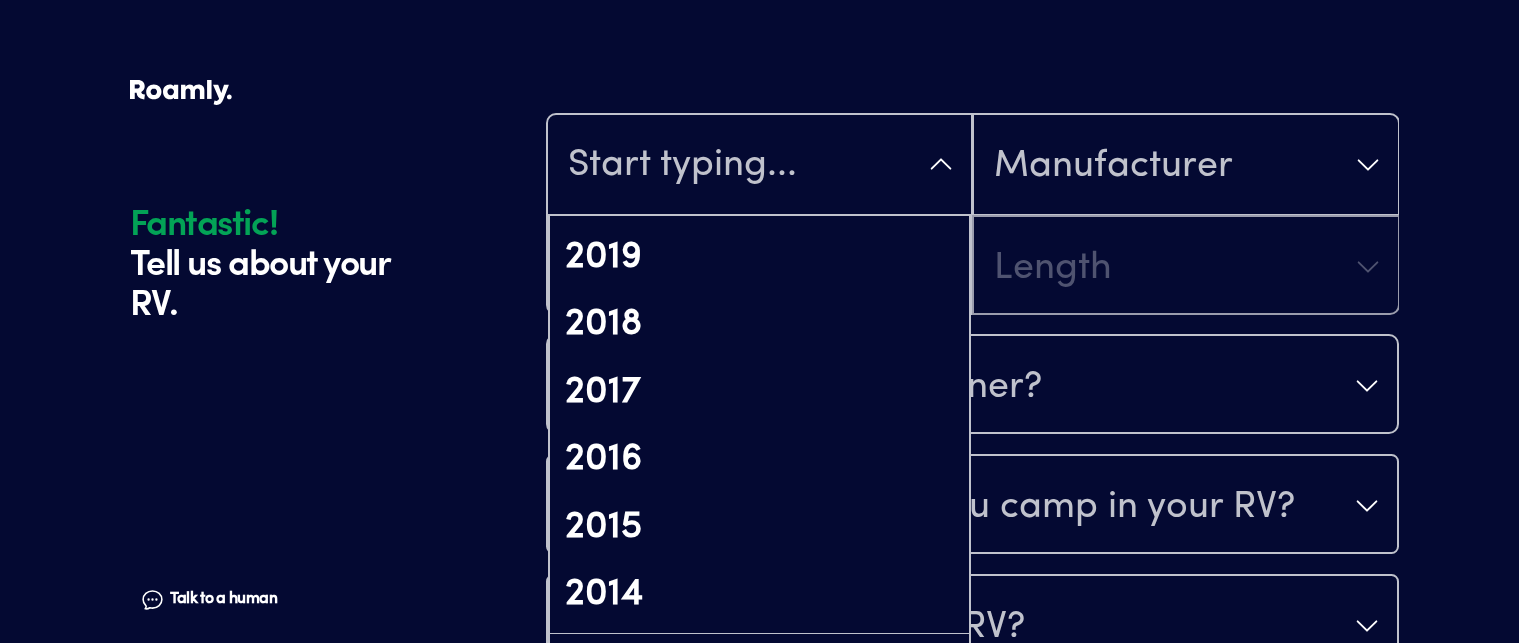 scroll, scrollTop: 512, scrollLeft: 0, axis: vertical 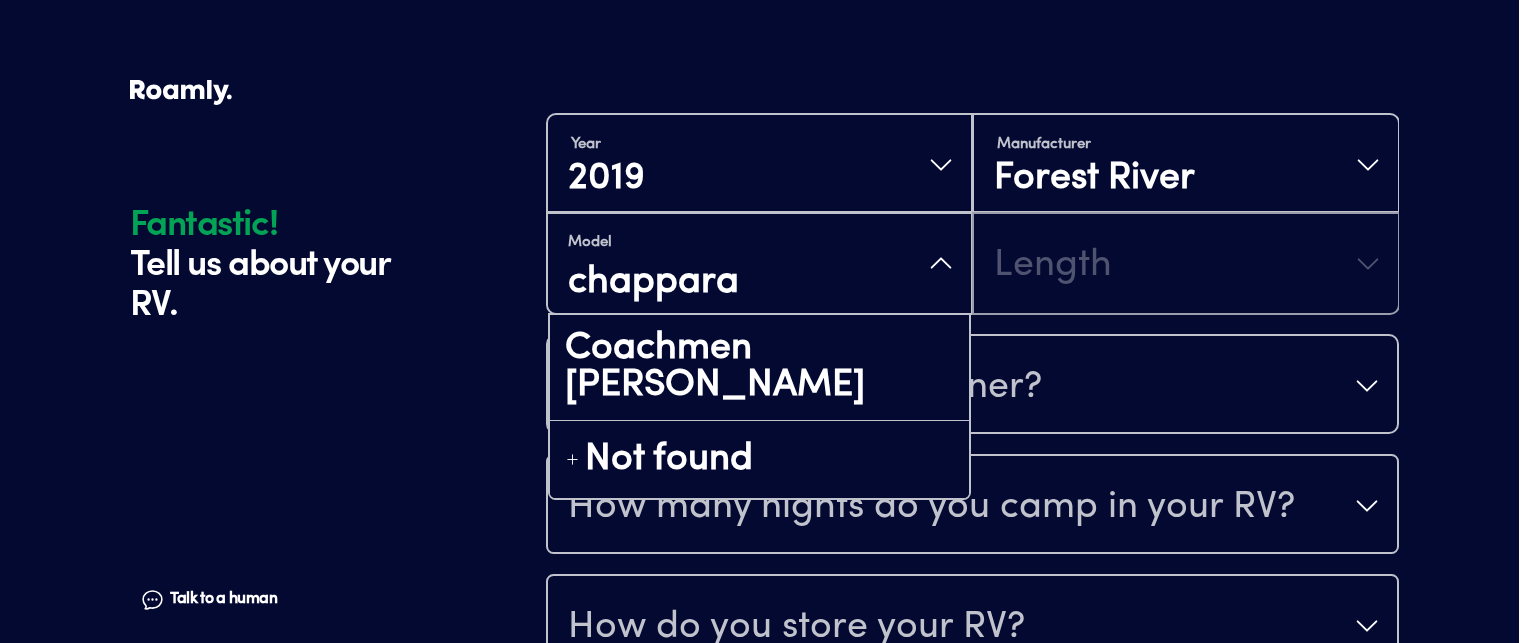 type on "chapparal" 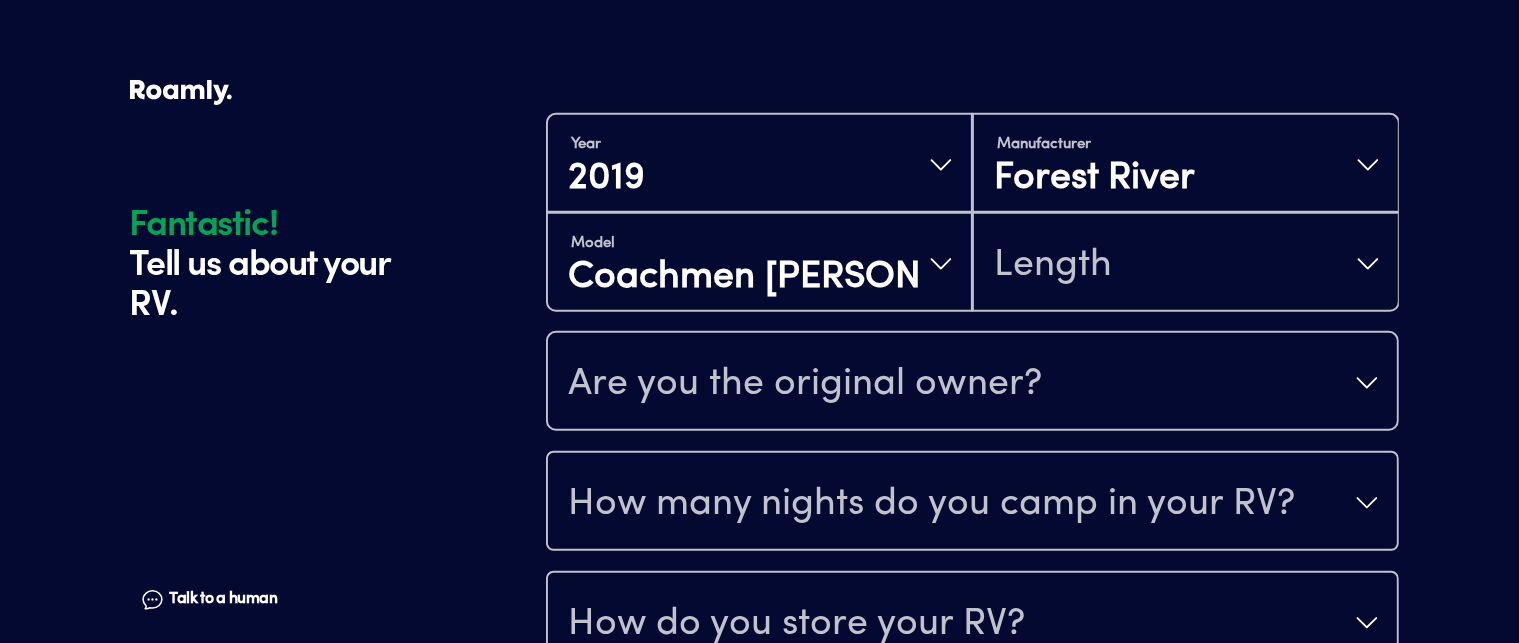 click on "Model Coachmen Chapparal Lite Length" at bounding box center (972, 262) 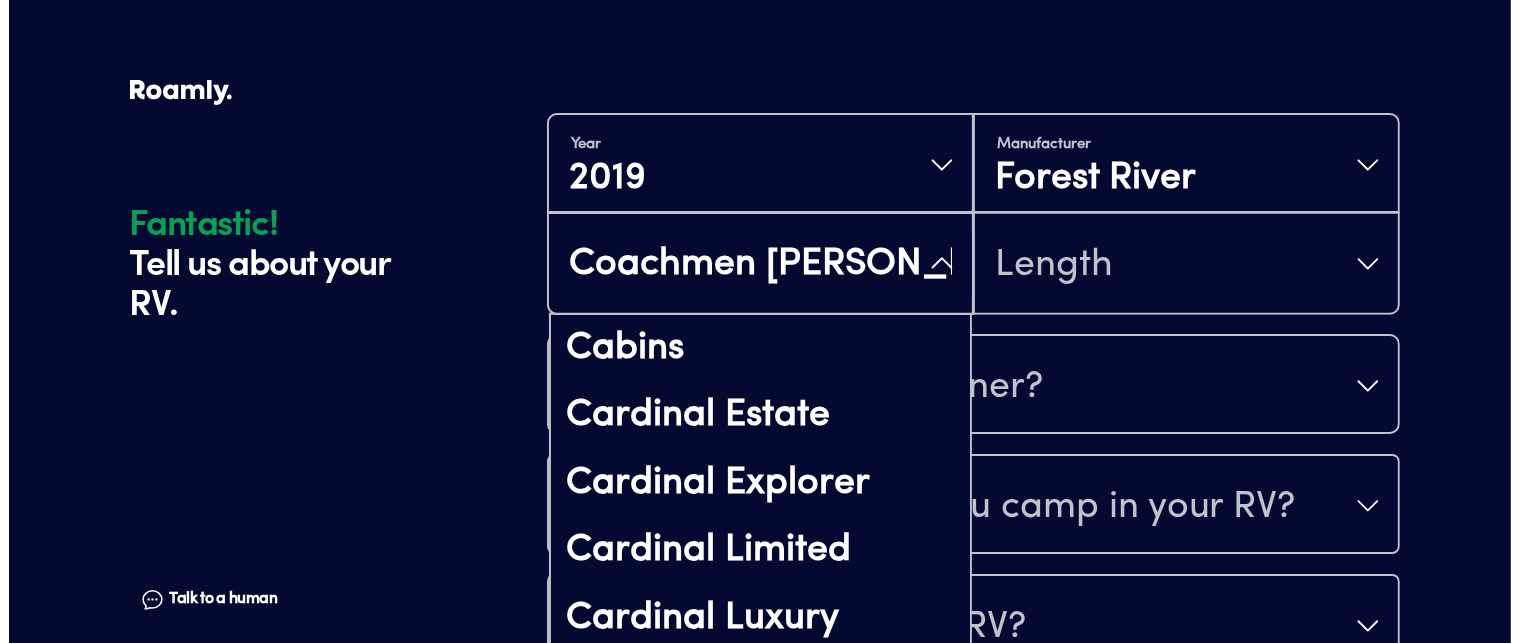 scroll, scrollTop: 1377, scrollLeft: 0, axis: vertical 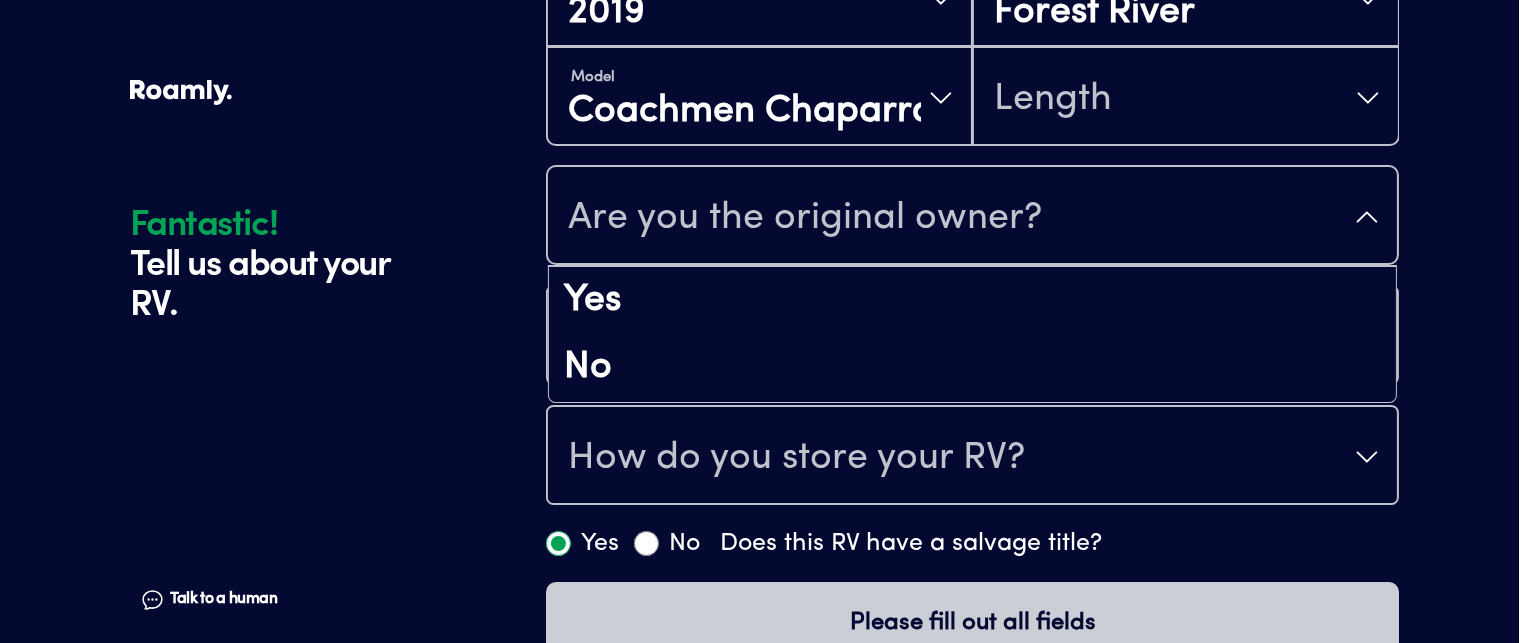 click on "Are you the original owner?" at bounding box center (972, 217) 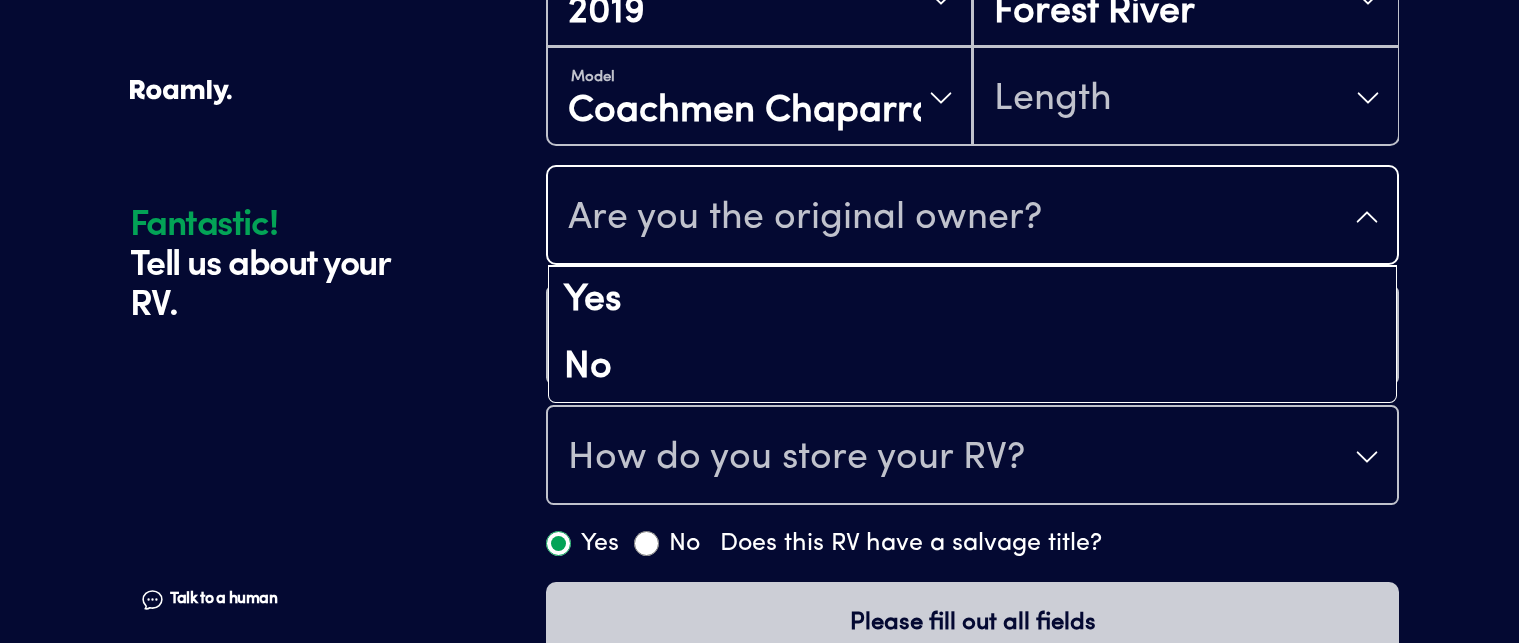 click on "Year [DATE] Manufacturer Forest River Model Coachmen Chaparral Length Are you the original owner? Yes No How many nights do you camp in your RV? How do you store your RV? Yes No Does this RV have a salvage title?" at bounding box center [972, 255] 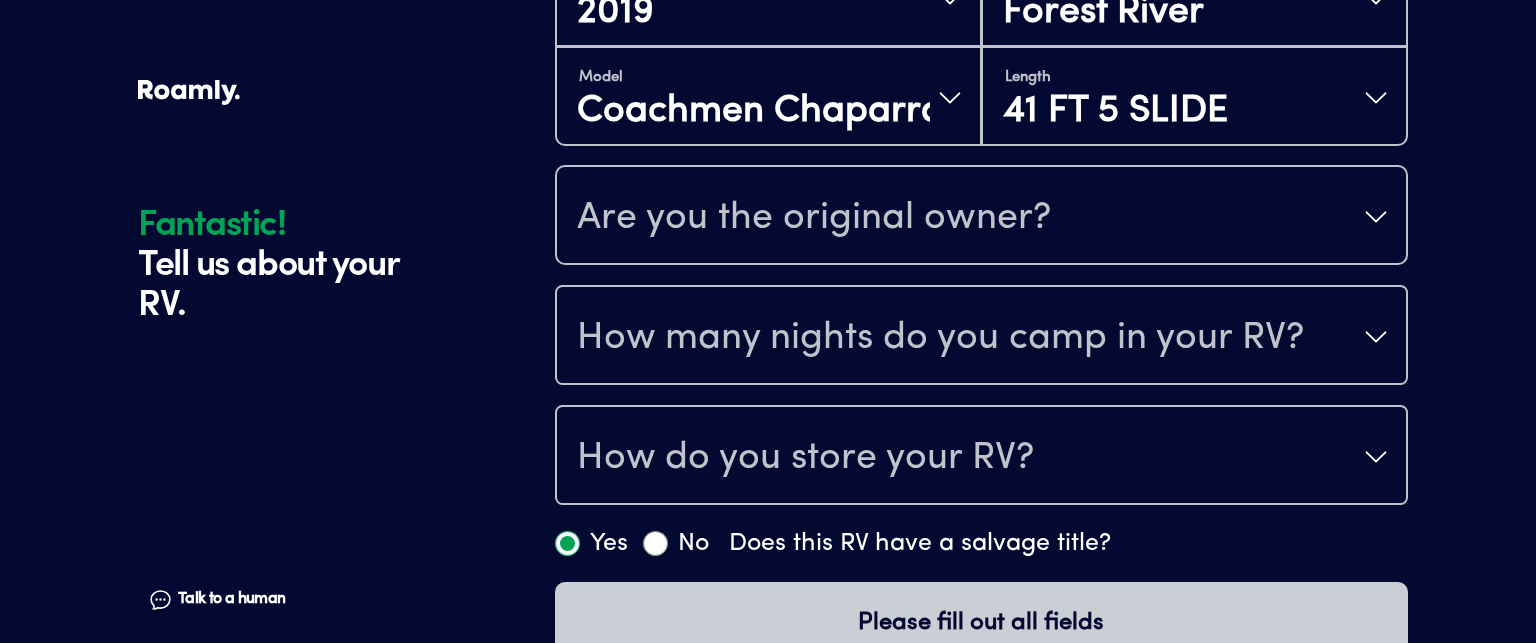 click on "Are you the original owner?" at bounding box center (981, 217) 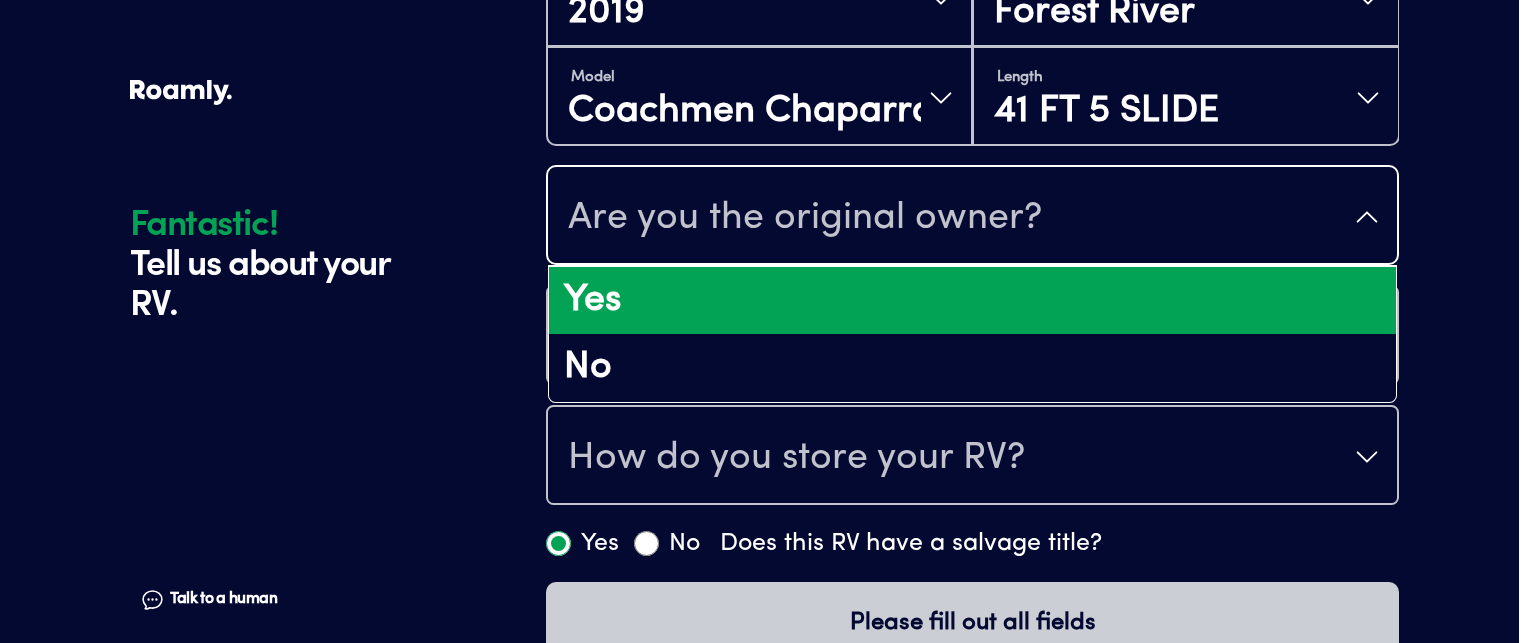 click on "Yes" at bounding box center (972, 301) 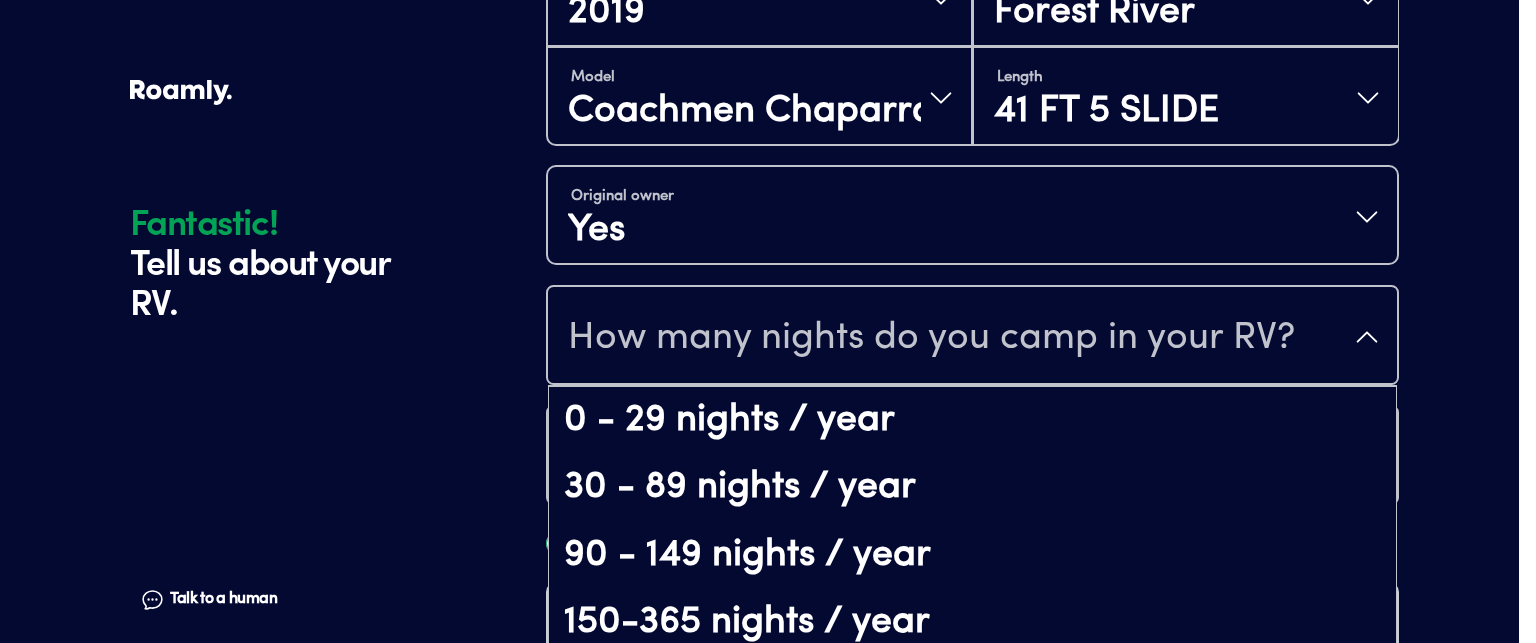 click on "How many nights do you camp in your RV?" at bounding box center [972, 337] 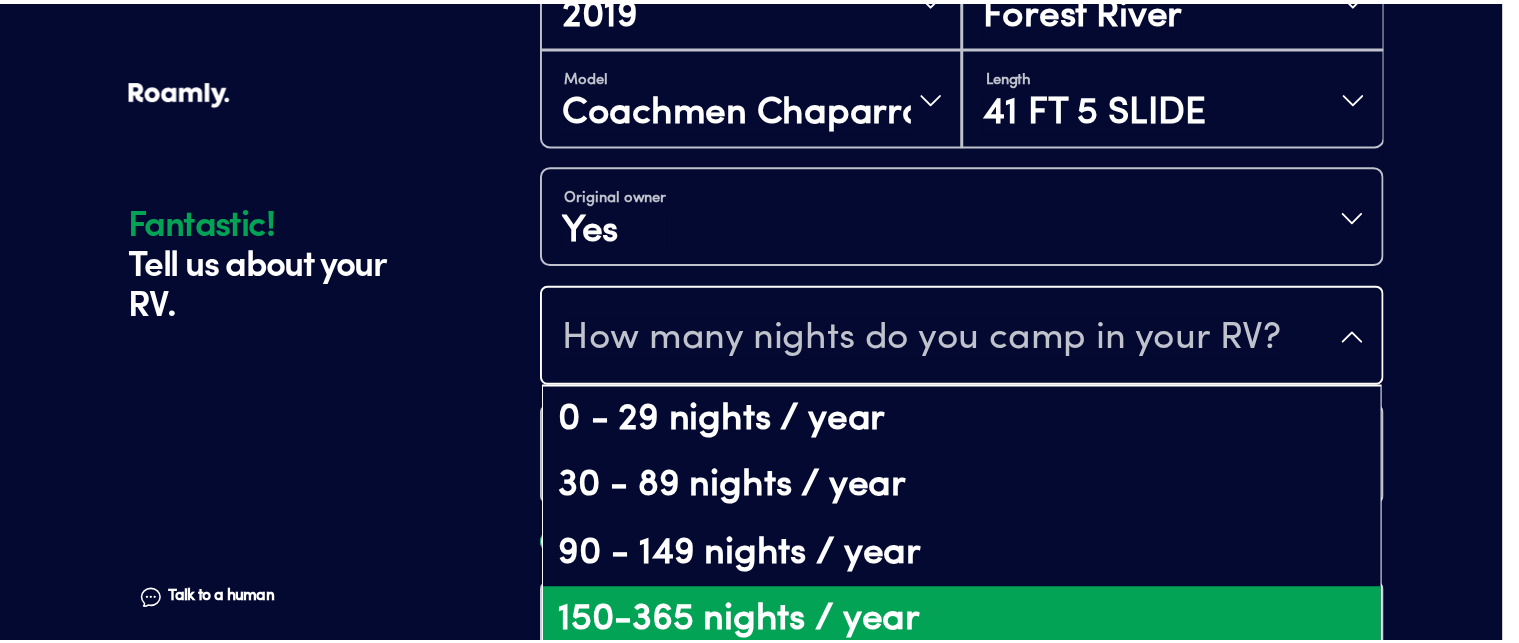 scroll, scrollTop: 1388, scrollLeft: 0, axis: vertical 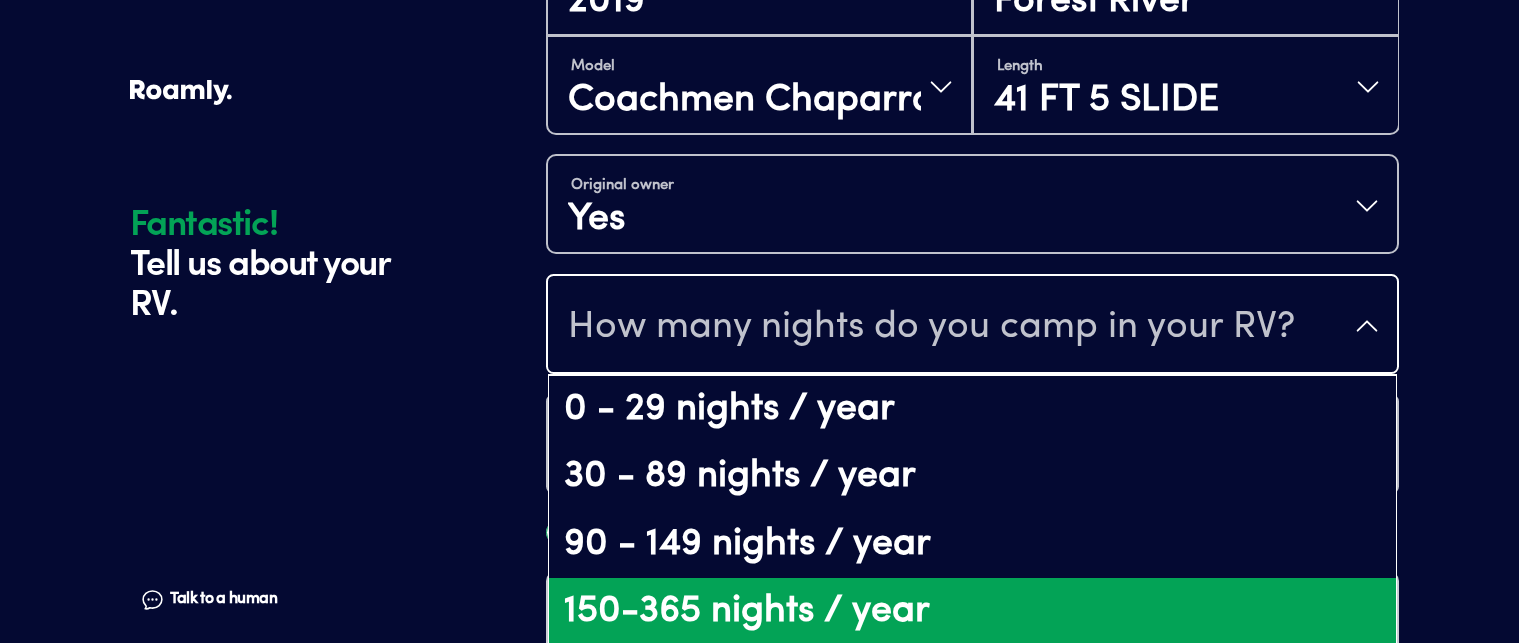 click on "150-365 nights / year" at bounding box center (972, 612) 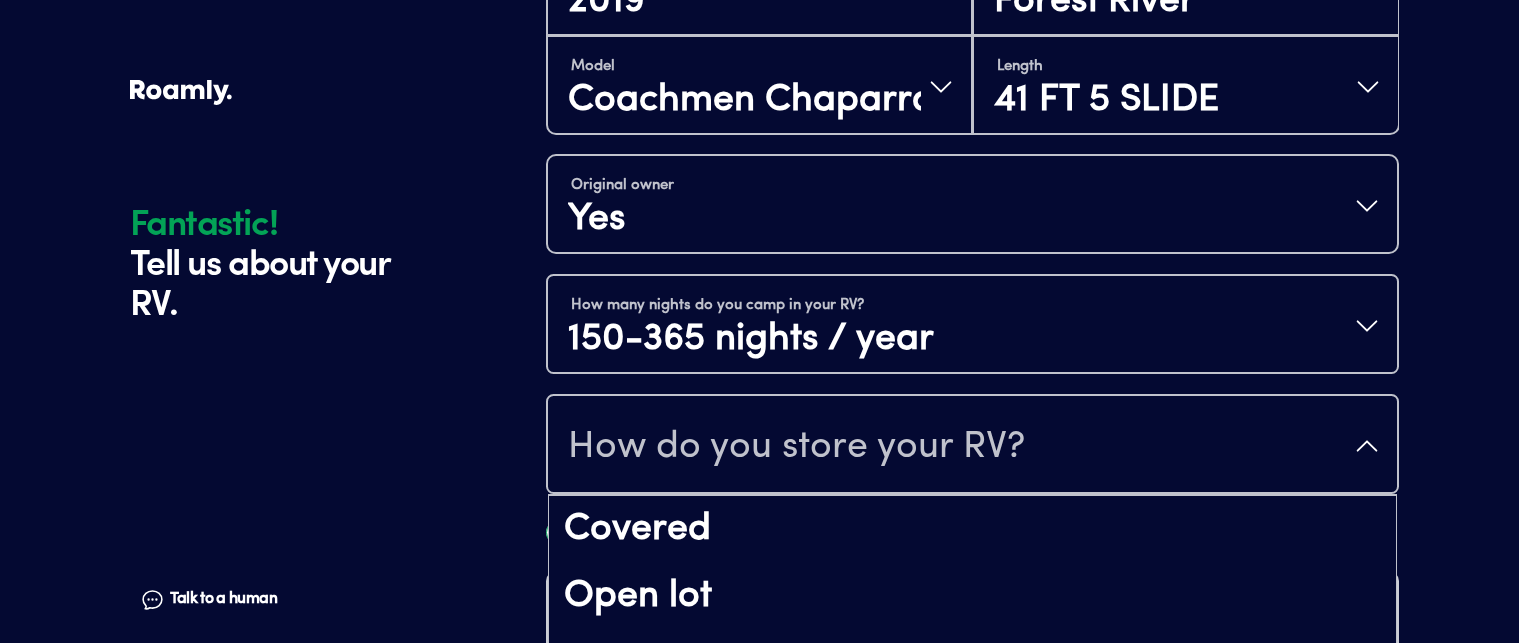 click on "How do you store your RV?" at bounding box center [972, 446] 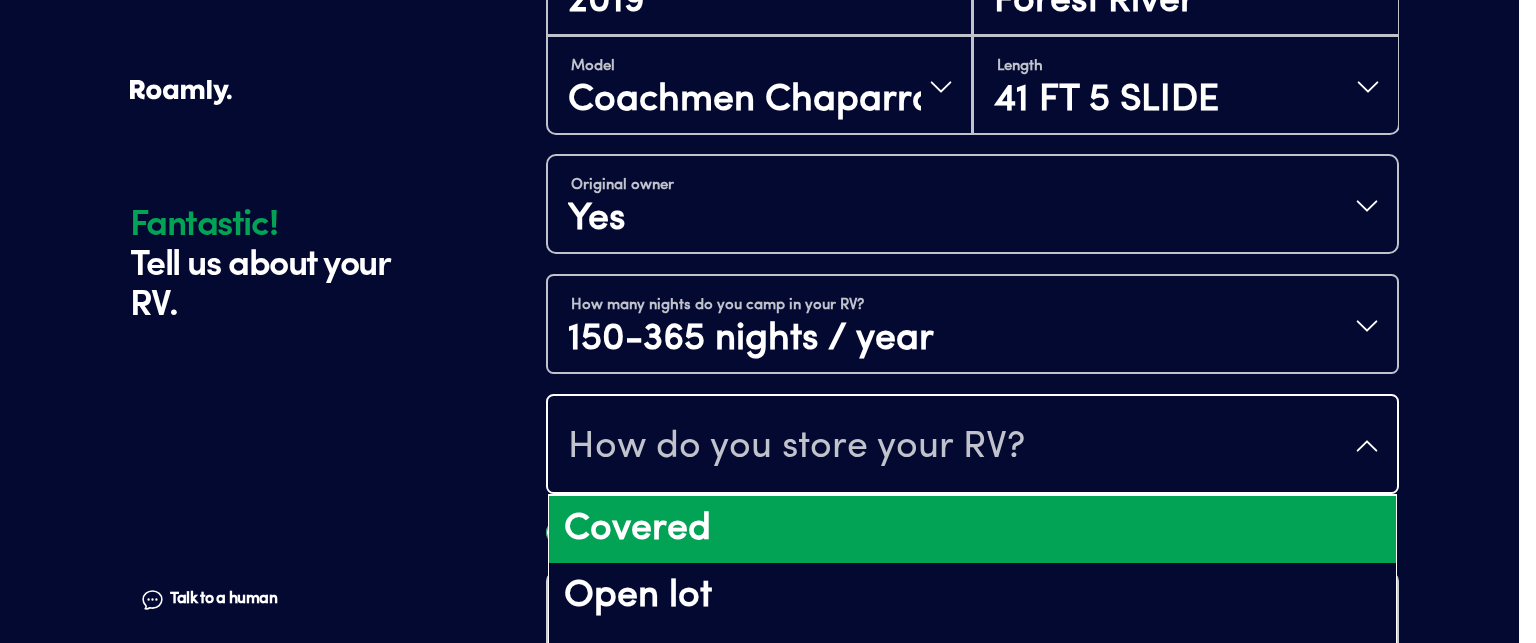 click on "Covered" at bounding box center [972, 530] 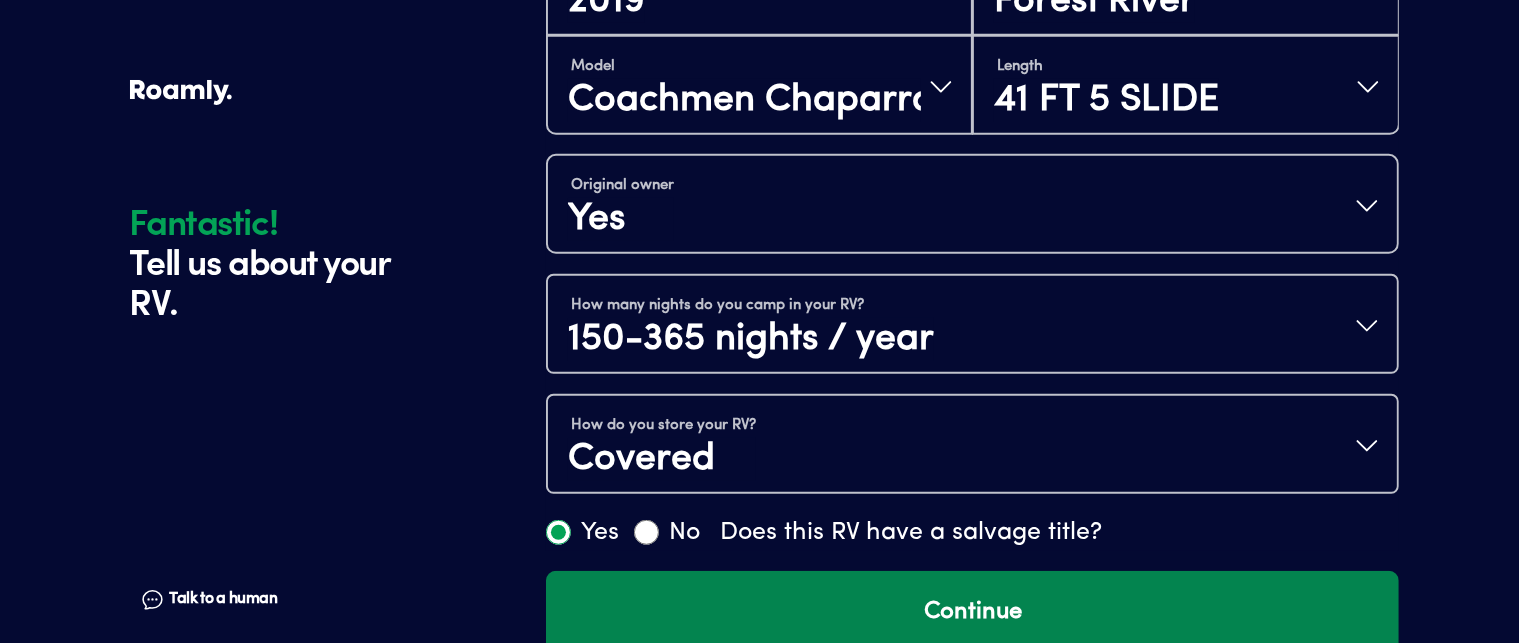 click on "Continue" at bounding box center (972, 612) 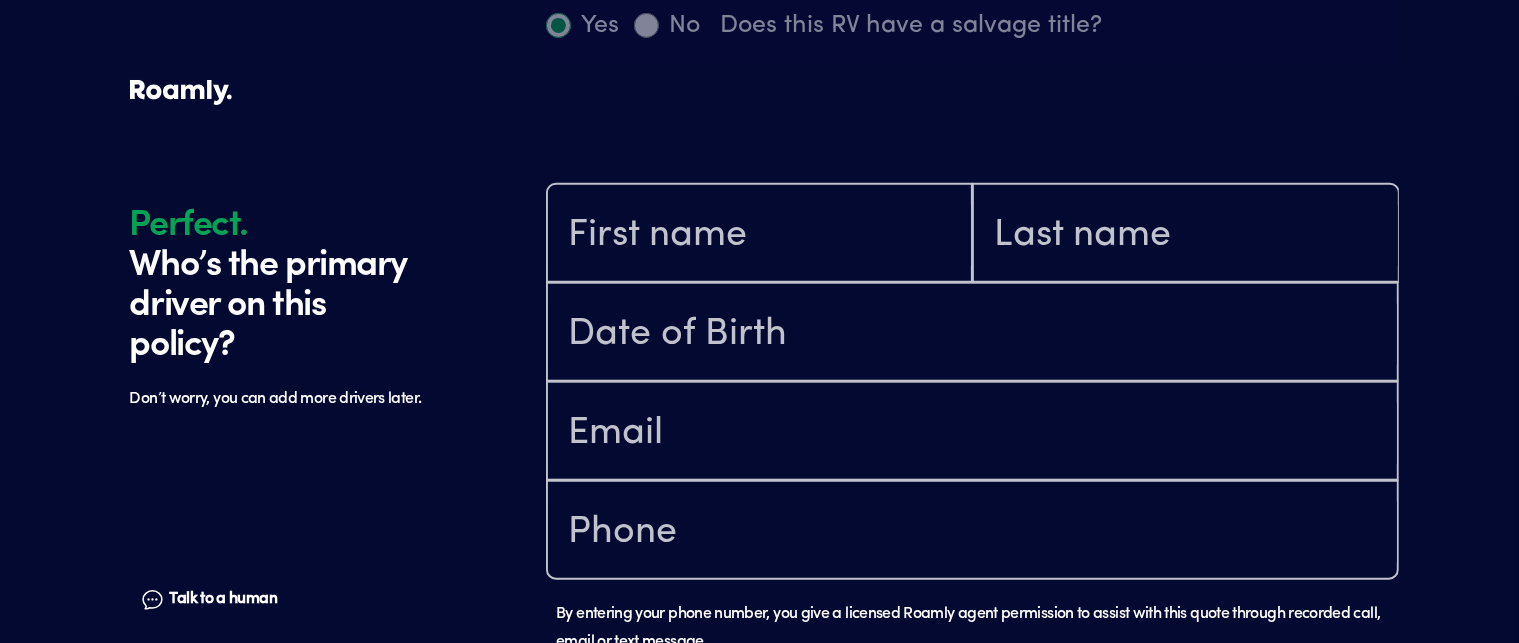 scroll, scrollTop: 1979, scrollLeft: 0, axis: vertical 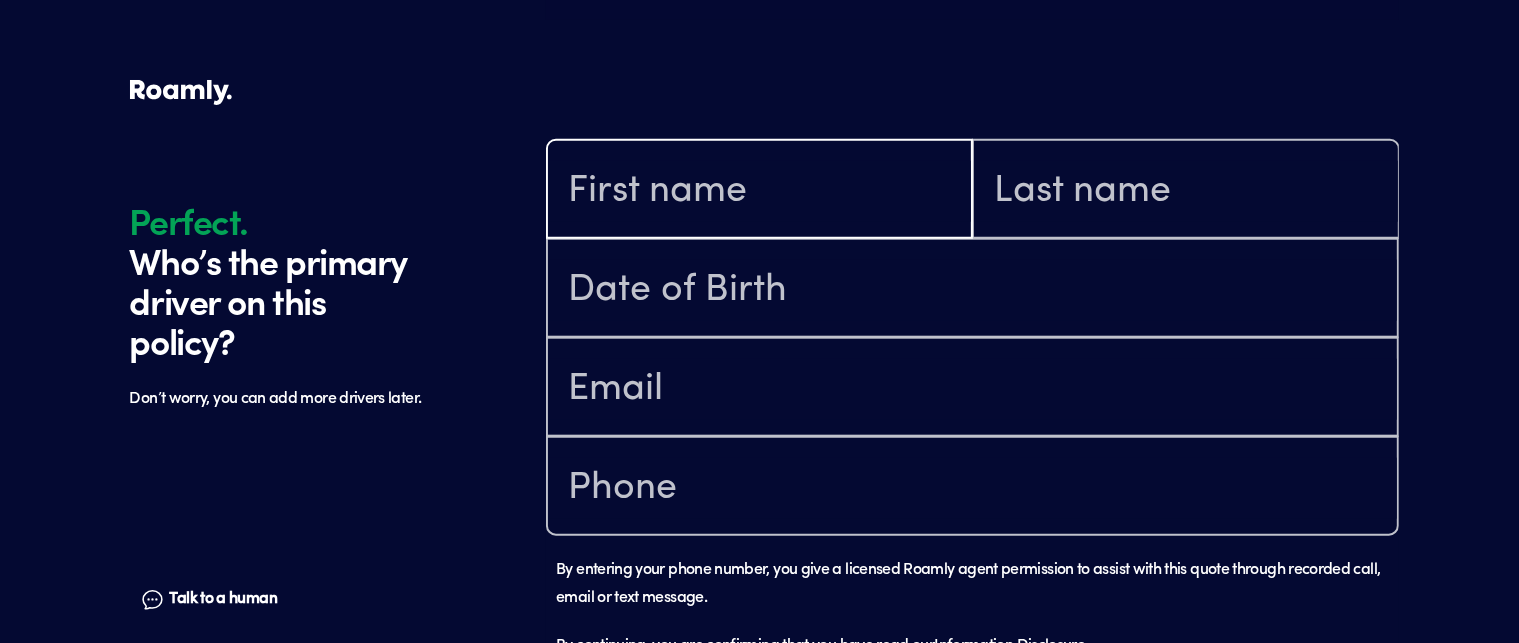 click at bounding box center (759, 191) 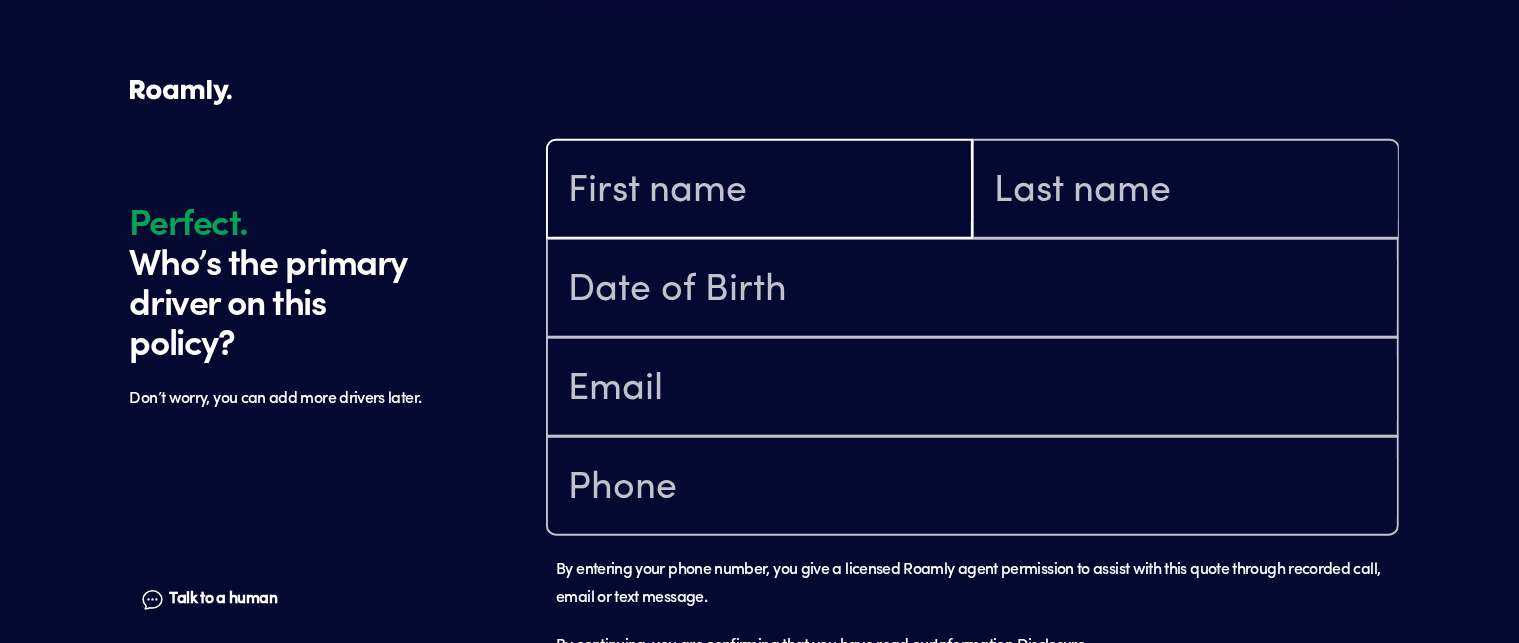type on "[PERSON_NAME]" 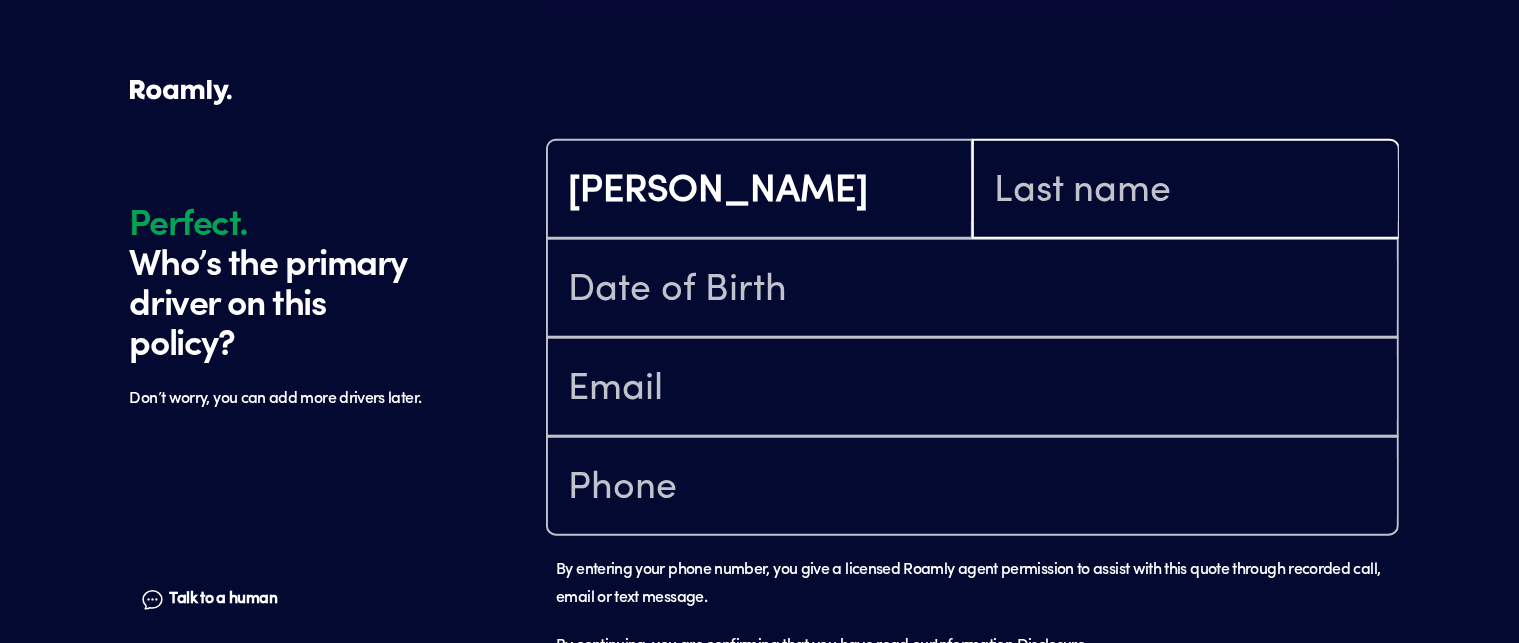 type on "[PERSON_NAME]" 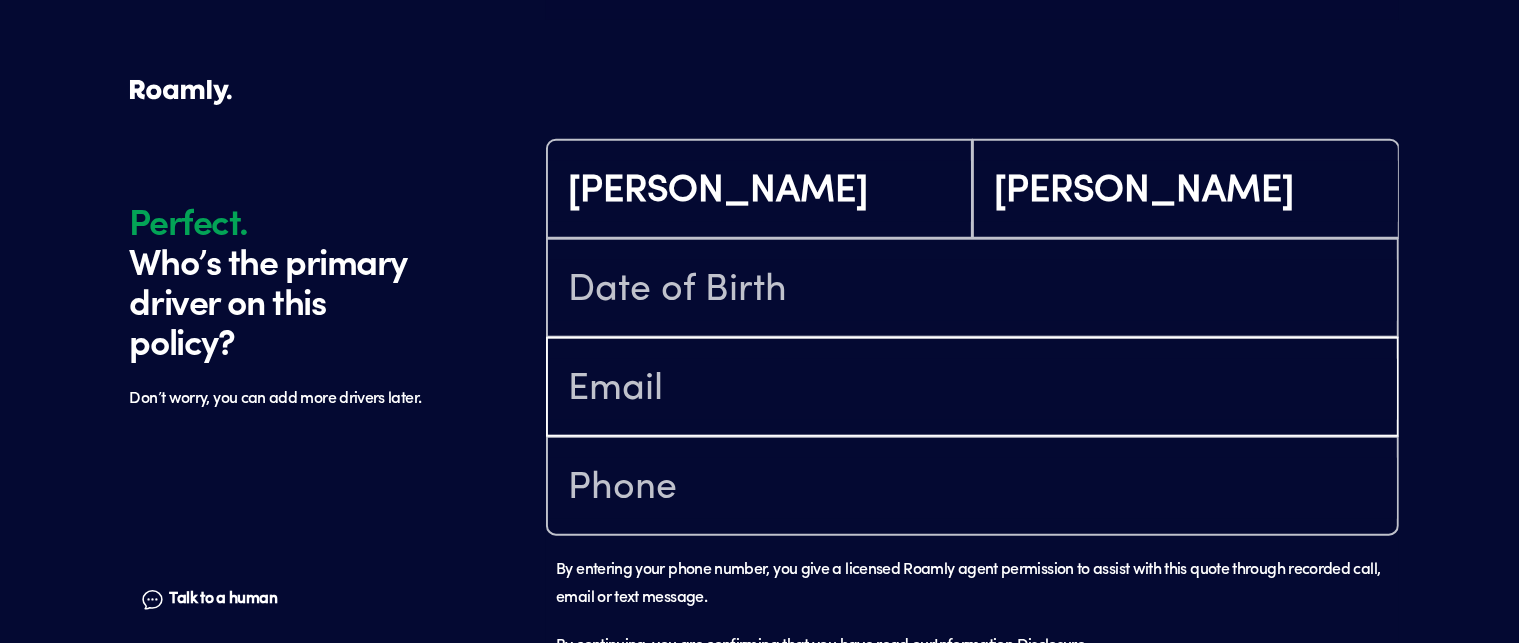 type on "[EMAIL_ADDRESS][DOMAIN_NAME]" 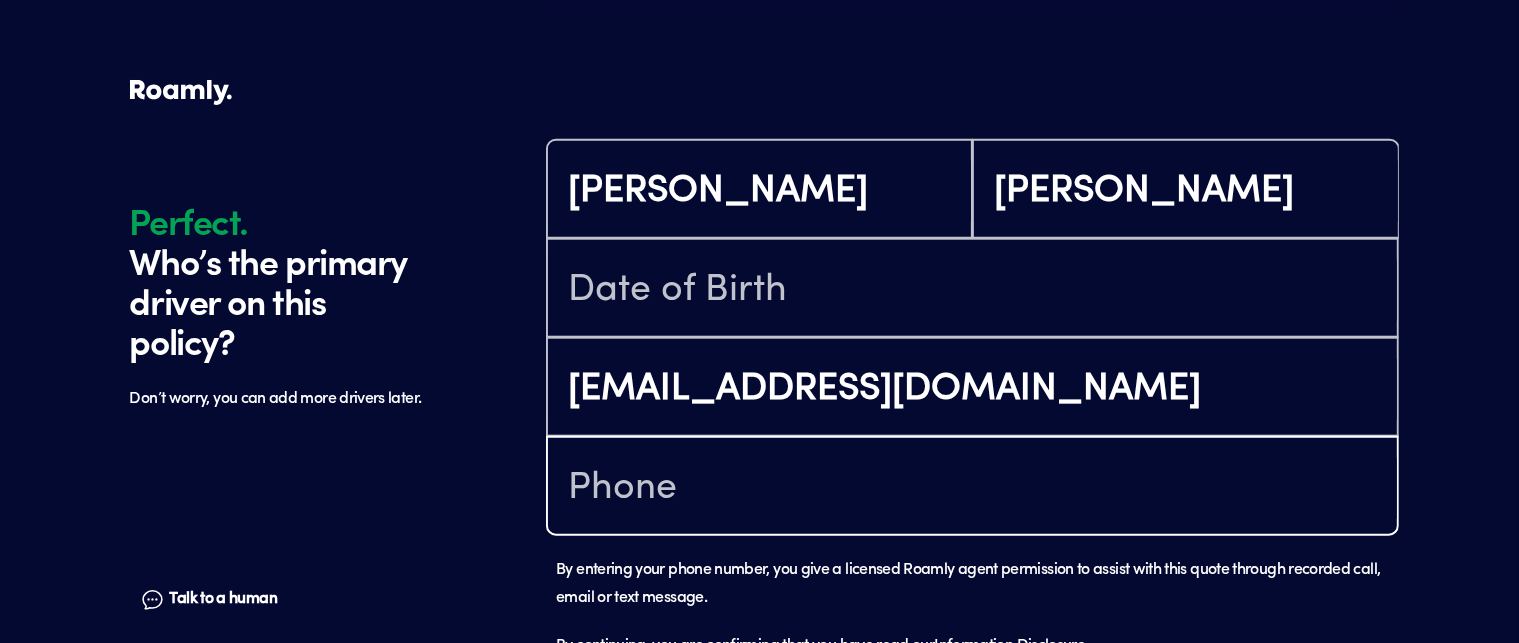 type on "[PHONE_NUMBER]" 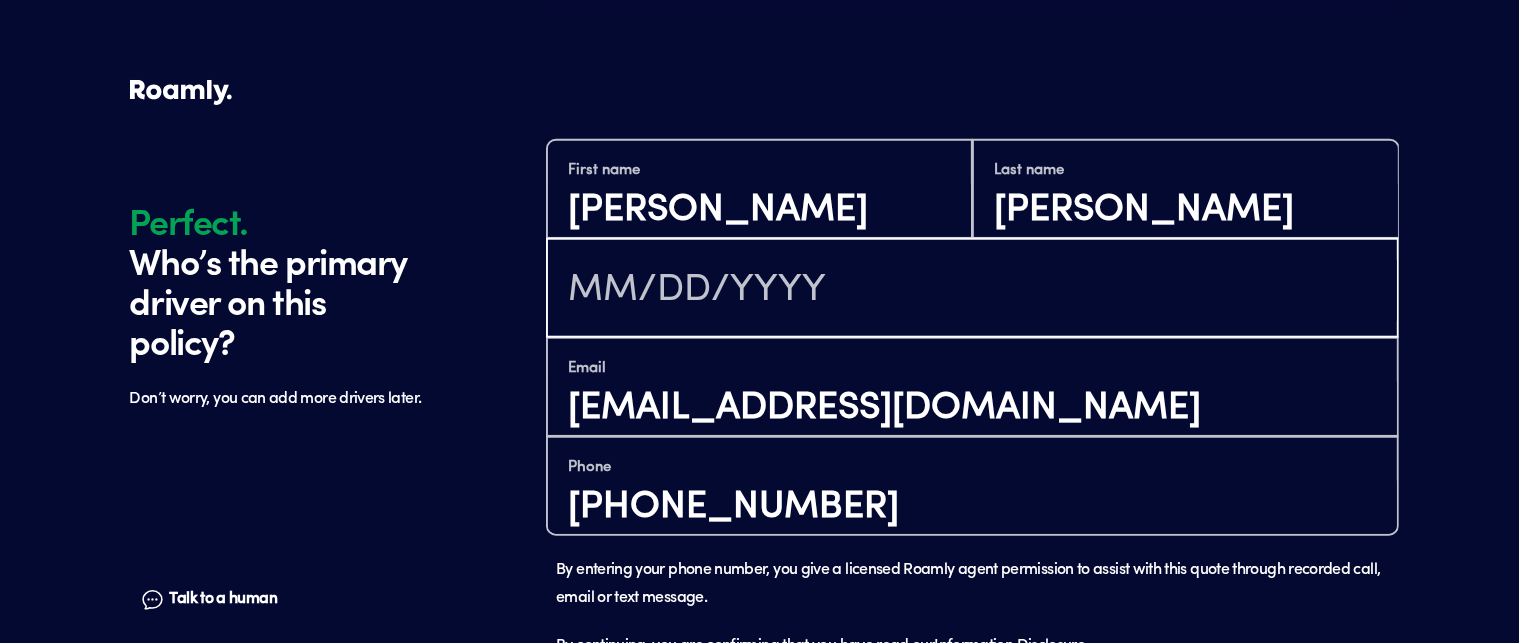 click at bounding box center (972, 290) 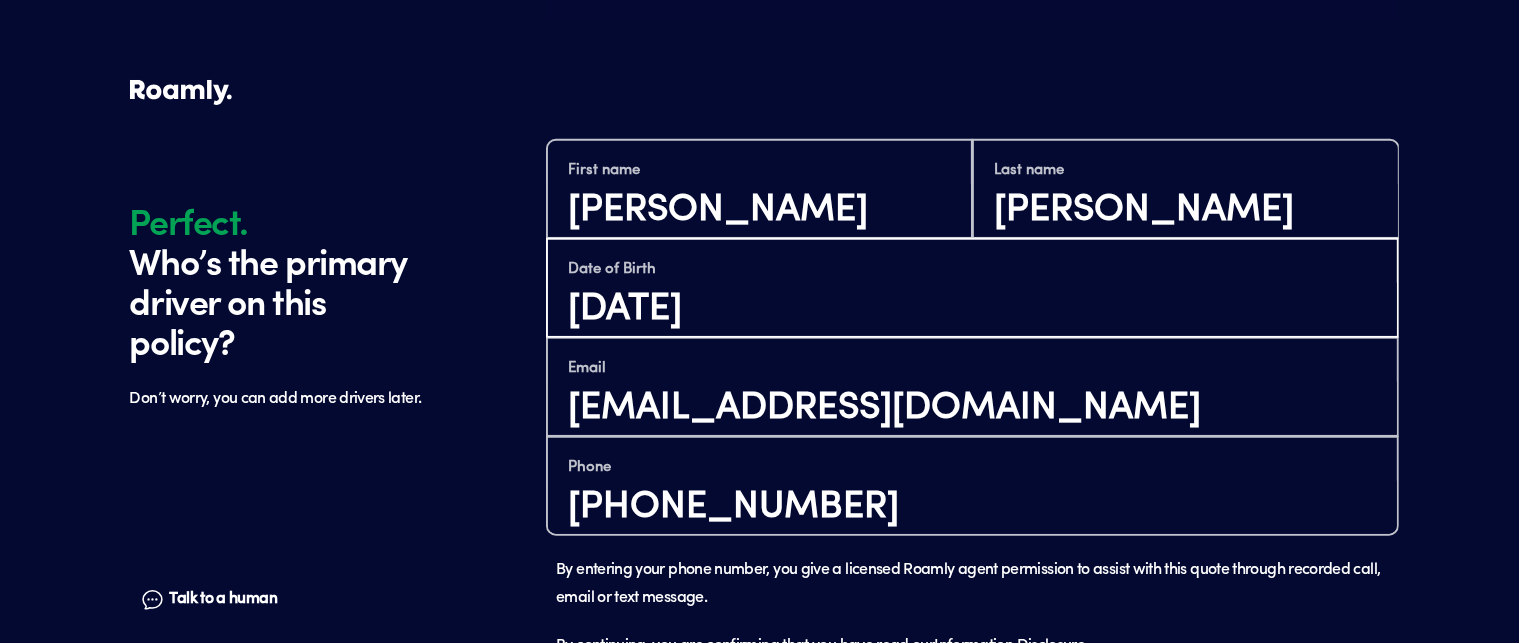 scroll, scrollTop: 2128, scrollLeft: 0, axis: vertical 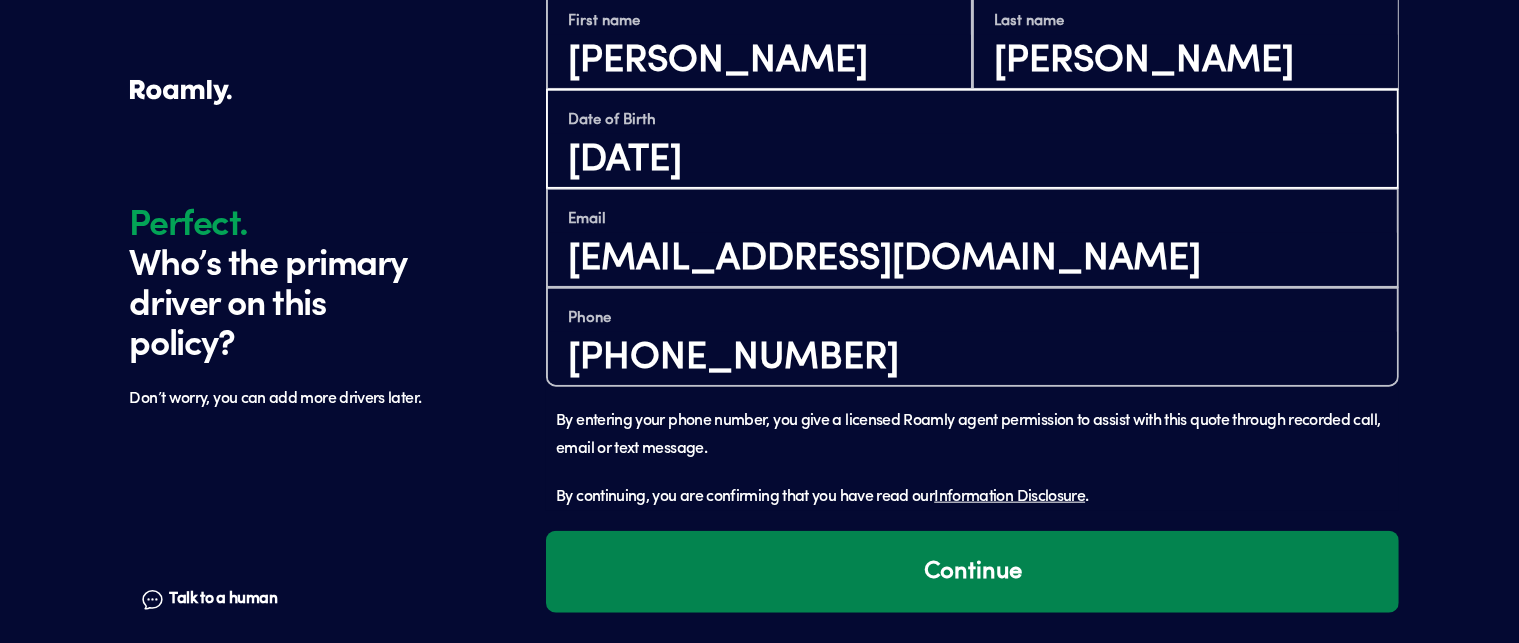 type on "[DATE]" 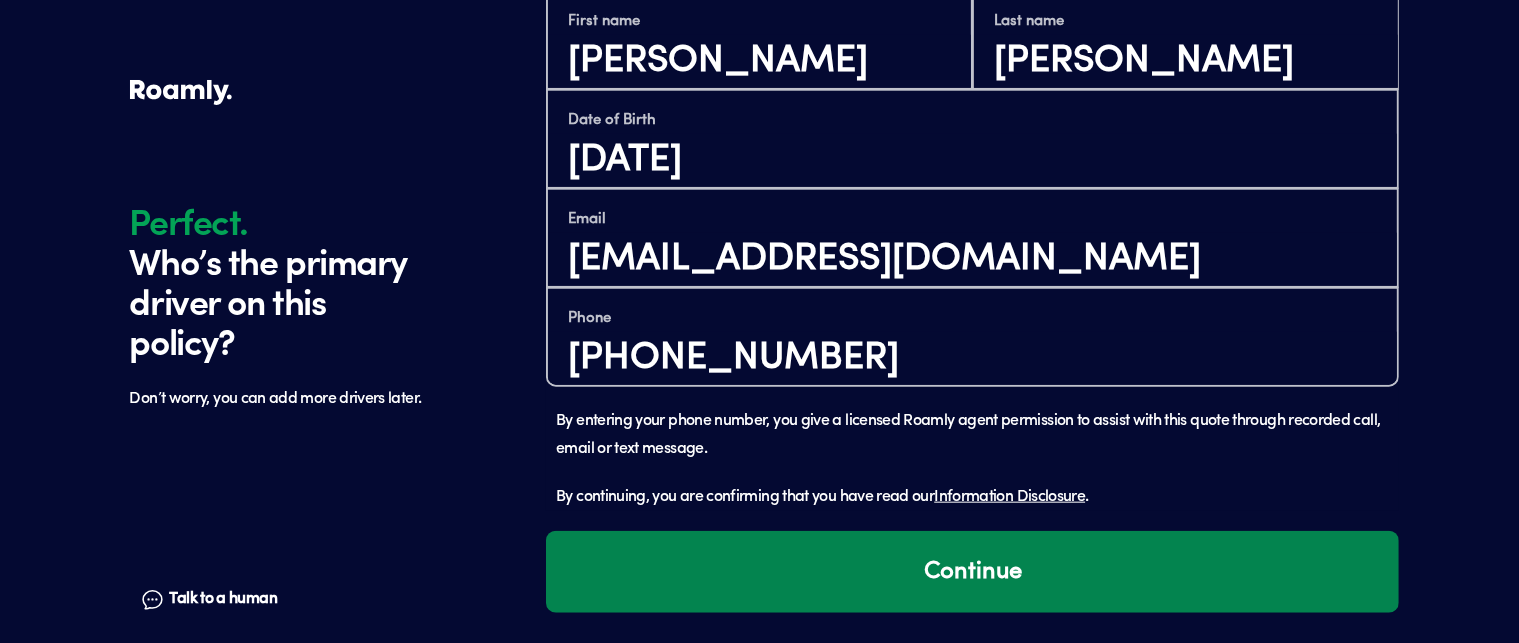click on "Continue" at bounding box center (972, 572) 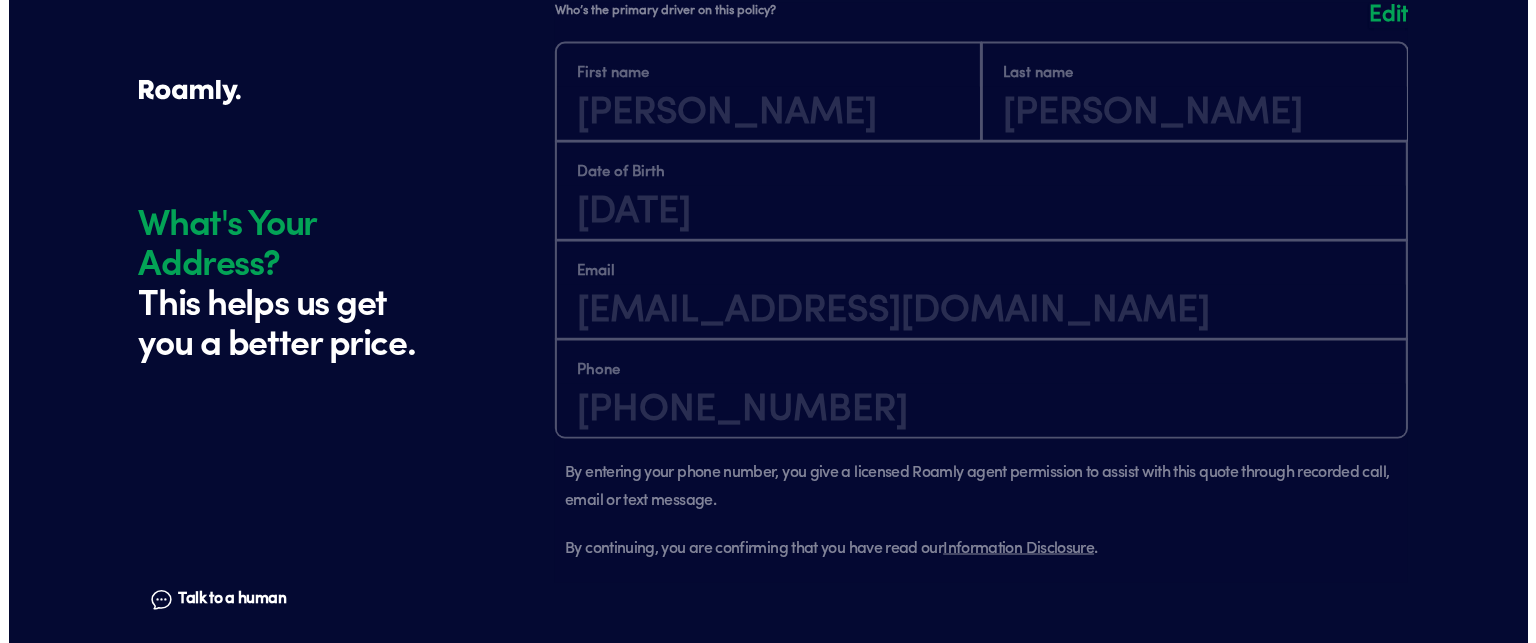 scroll, scrollTop: 2679, scrollLeft: 0, axis: vertical 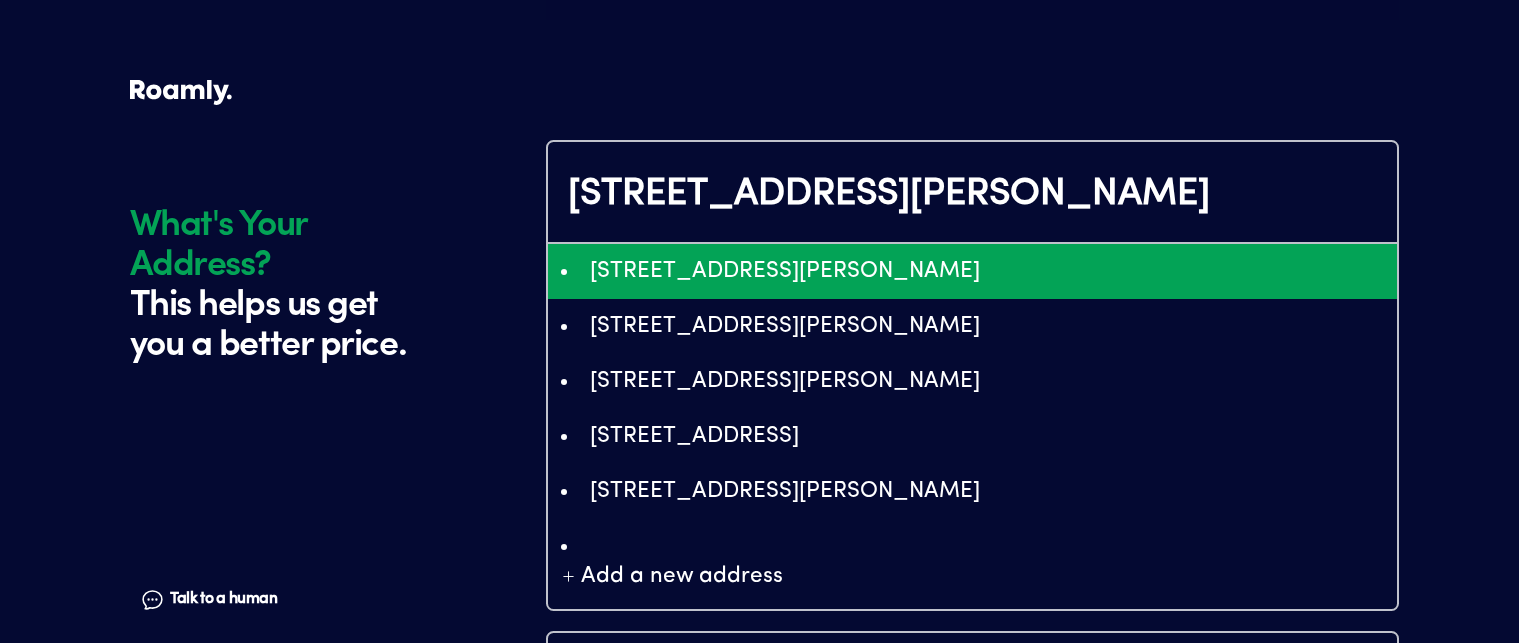 type on "ChIJxUY0Z7pilVQRS0nekmQWLTs" 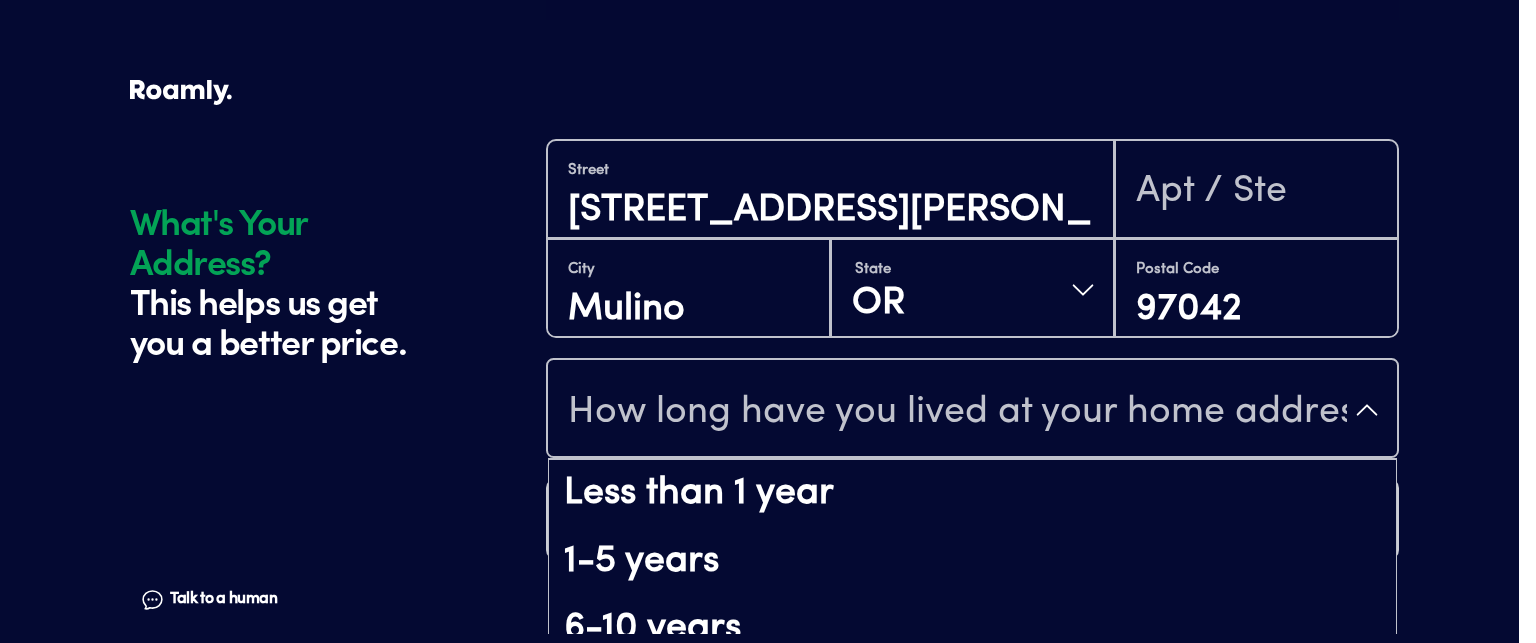 click on "How long have you lived at your home address?" at bounding box center [957, 412] 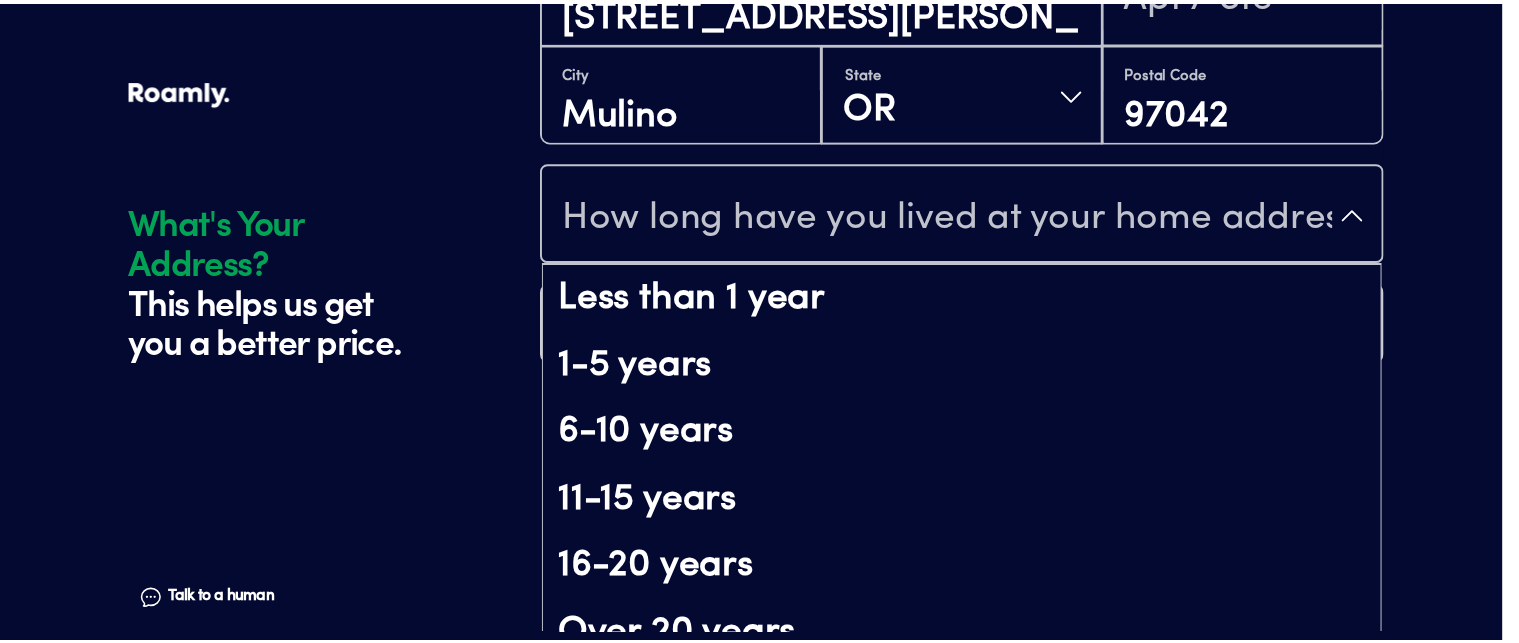 scroll, scrollTop: 230, scrollLeft: 0, axis: vertical 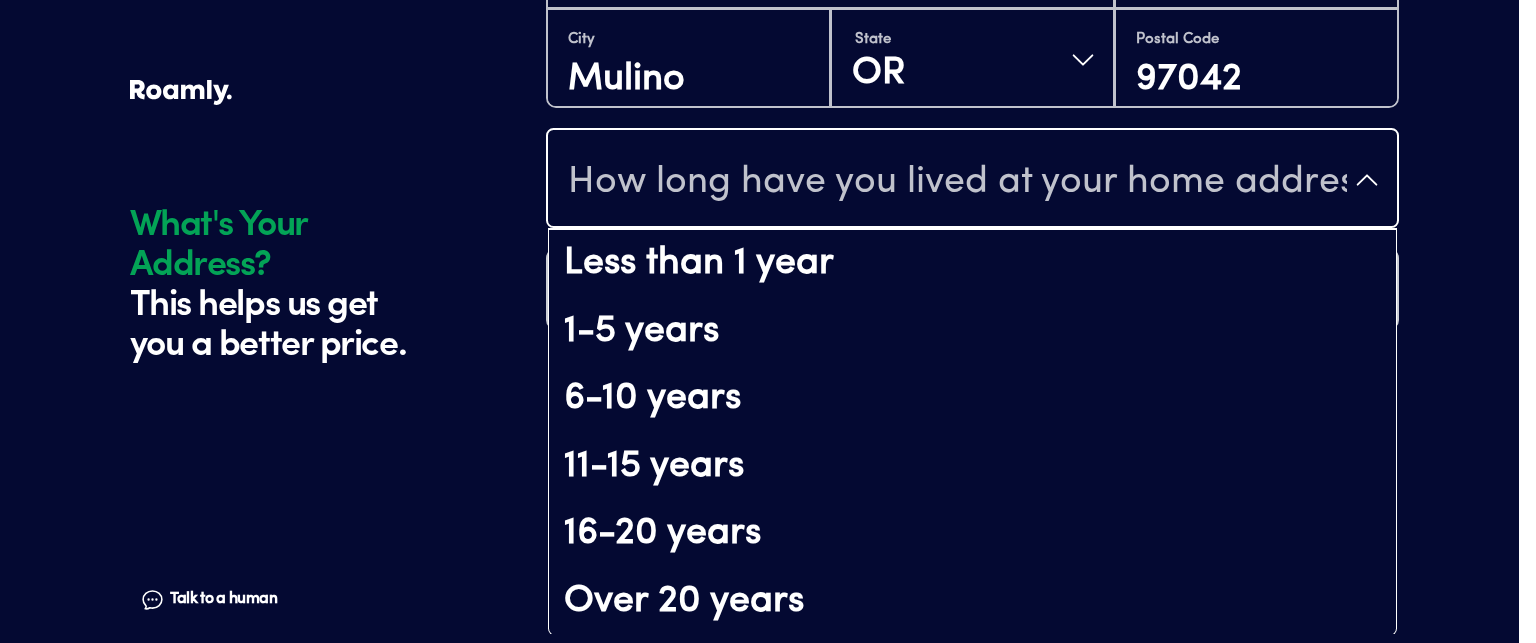 click on "Over 20 years" at bounding box center [972, 602] 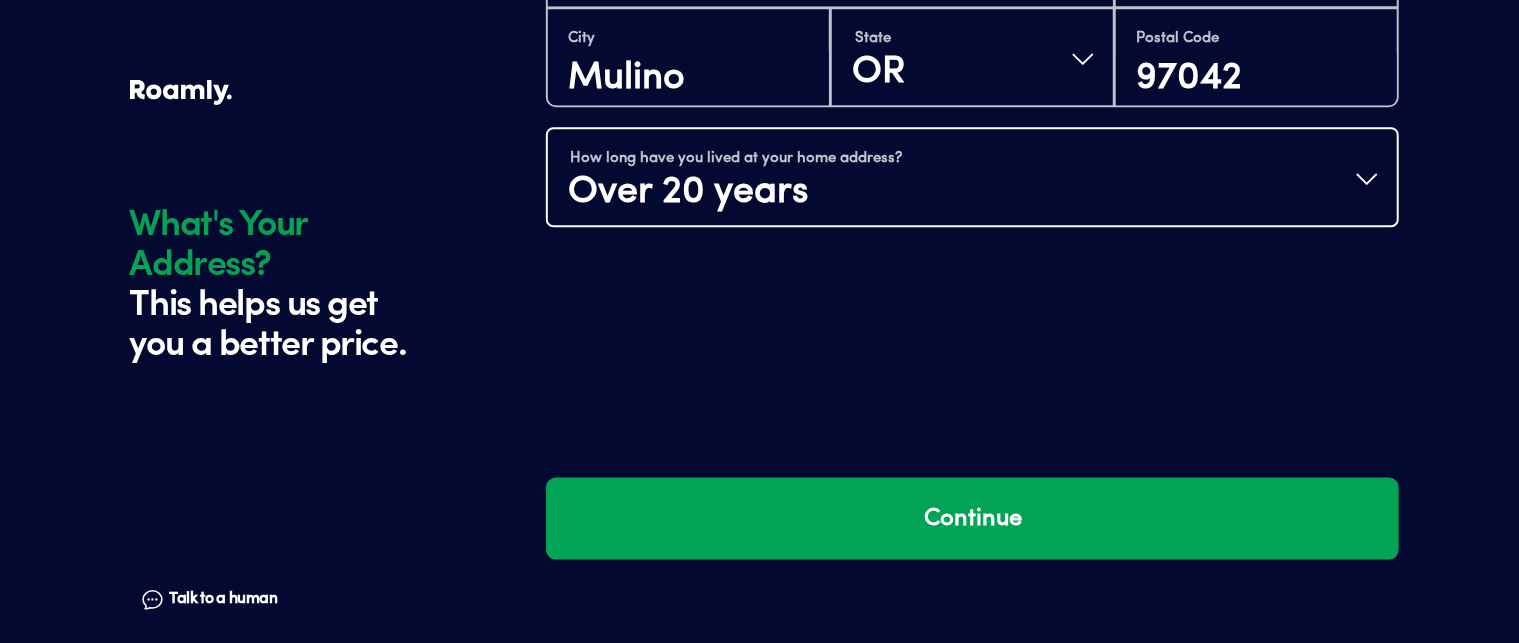 scroll, scrollTop: 0, scrollLeft: 0, axis: both 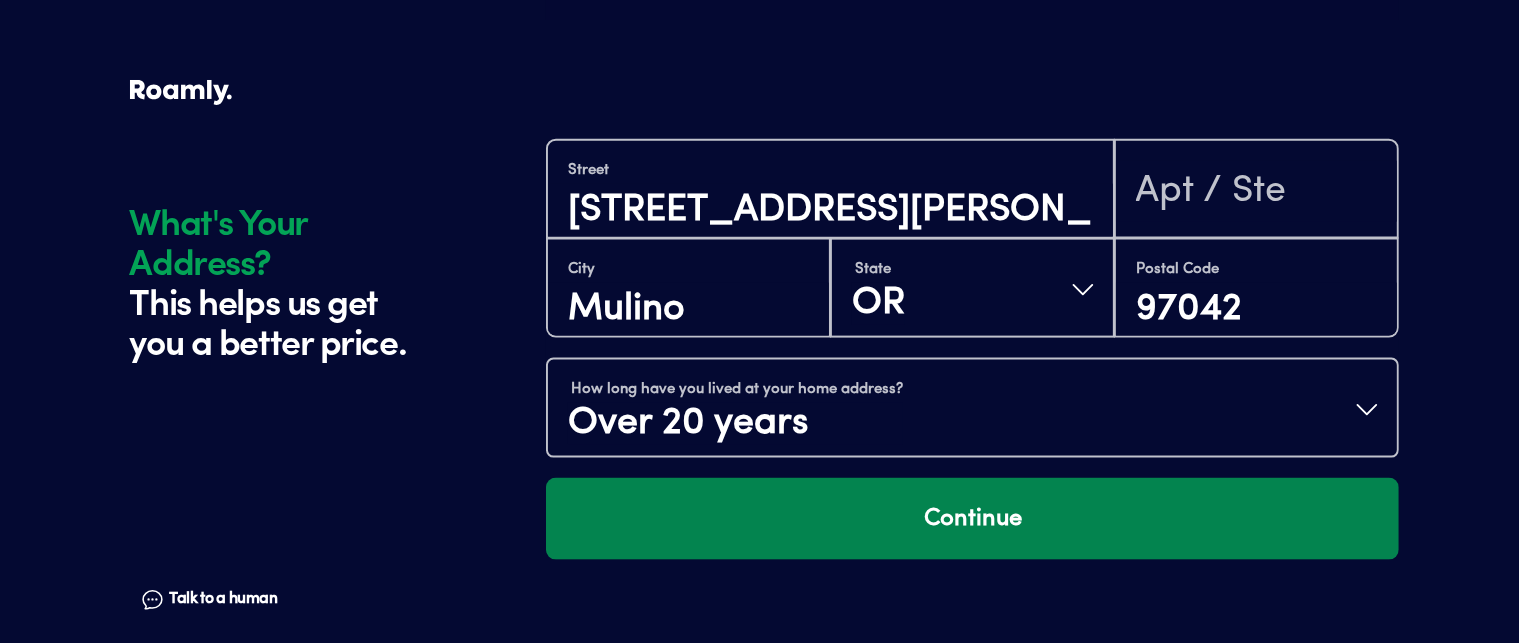 click on "Continue" at bounding box center (972, 519) 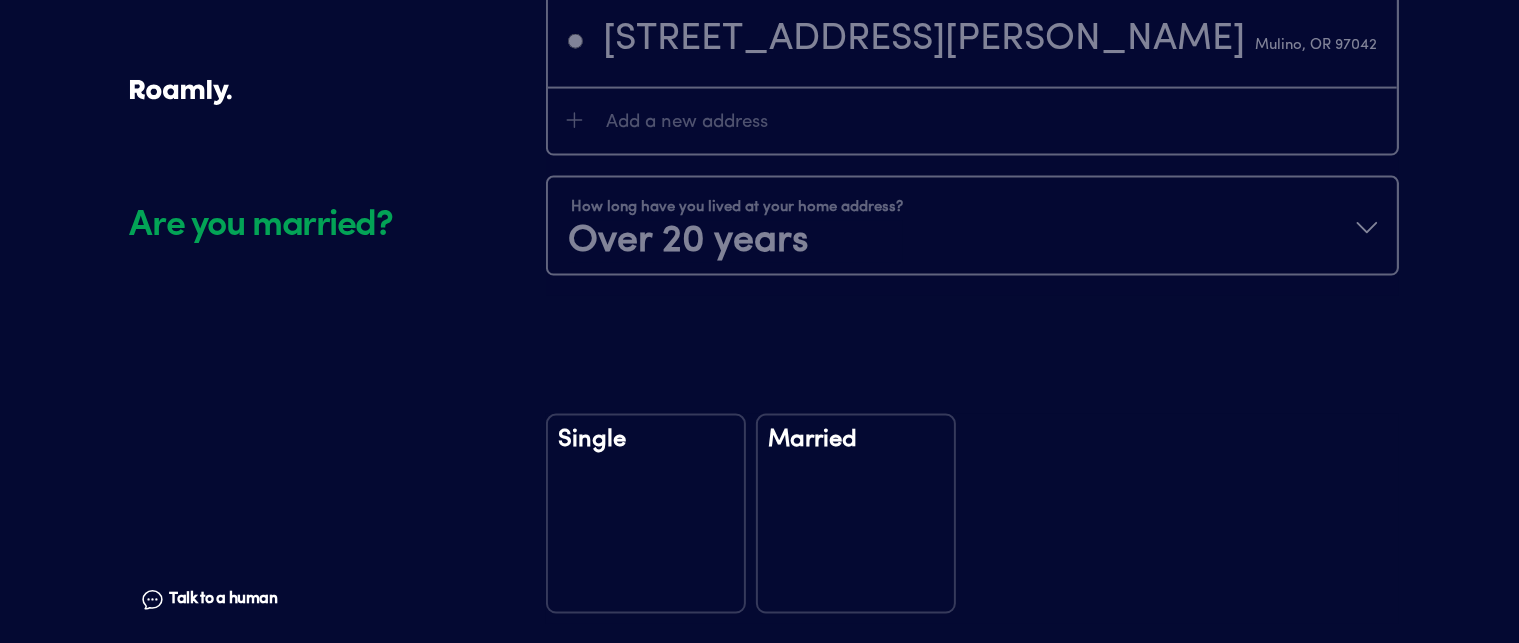 scroll, scrollTop: 3148, scrollLeft: 0, axis: vertical 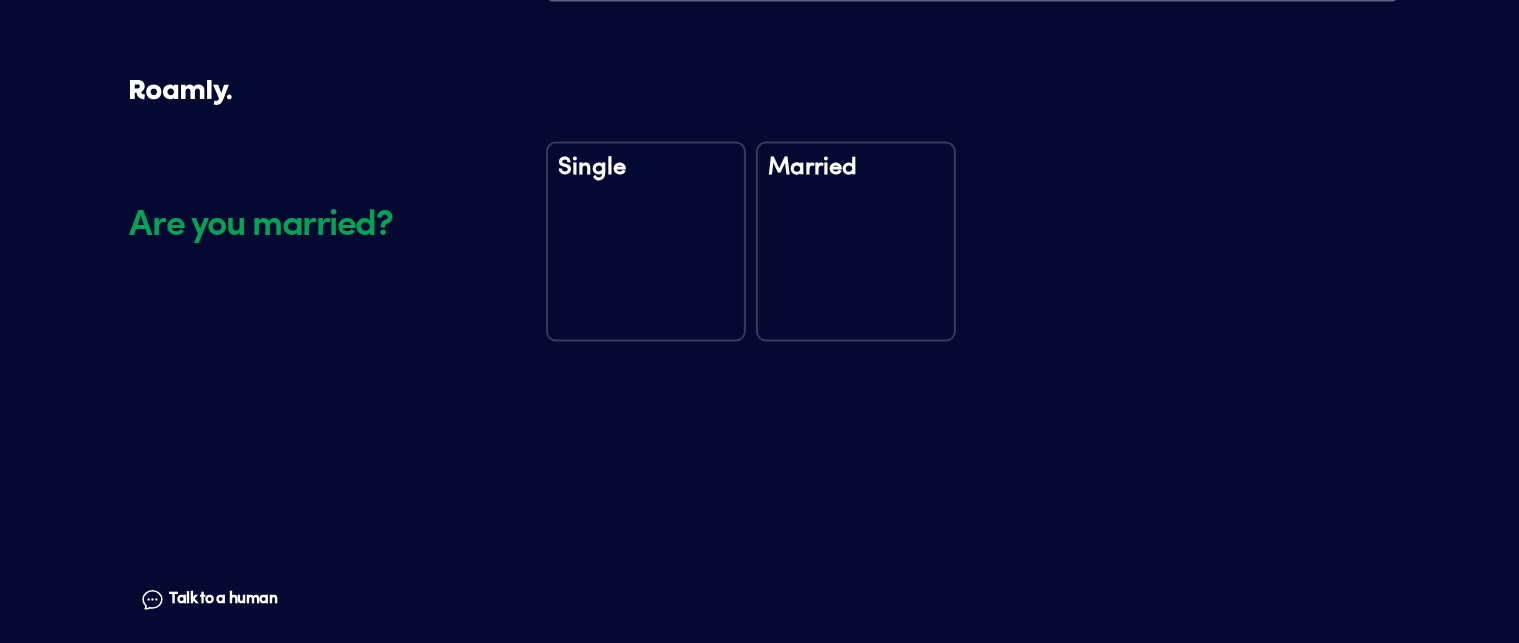click on "Single" at bounding box center (646, 242) 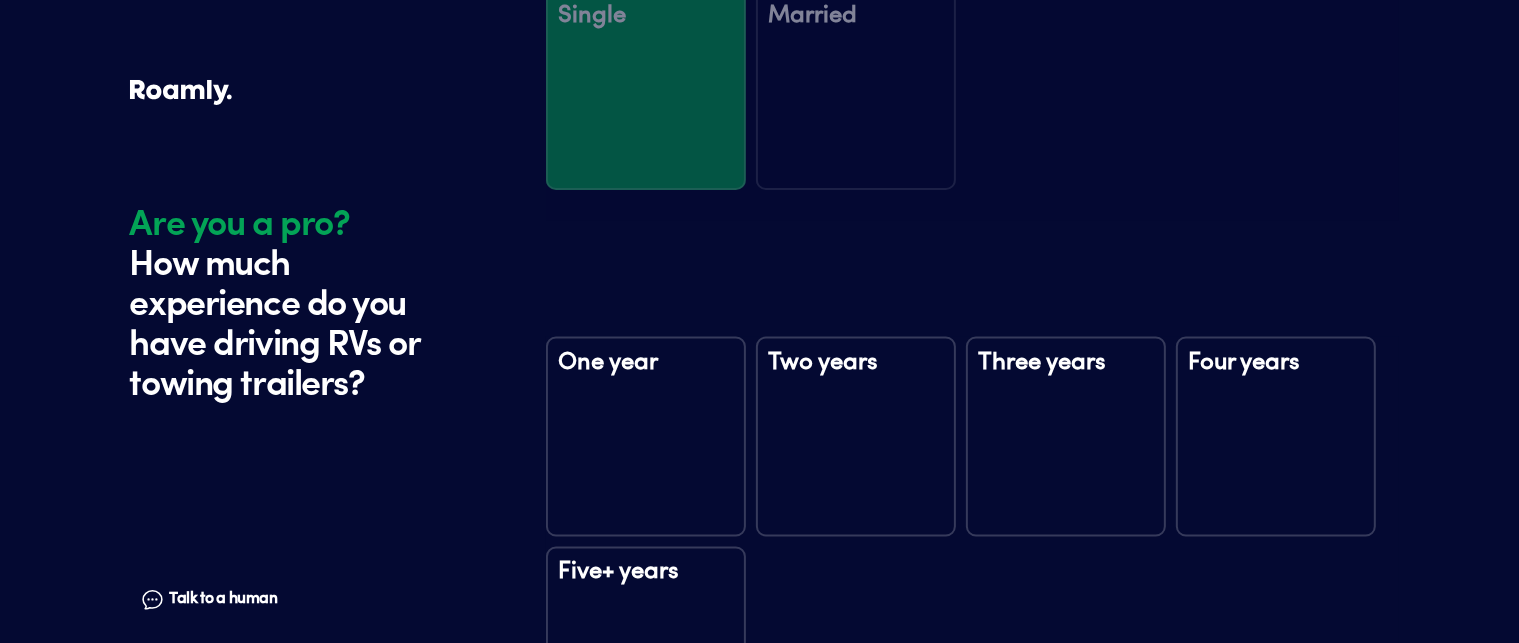 scroll, scrollTop: 3539, scrollLeft: 0, axis: vertical 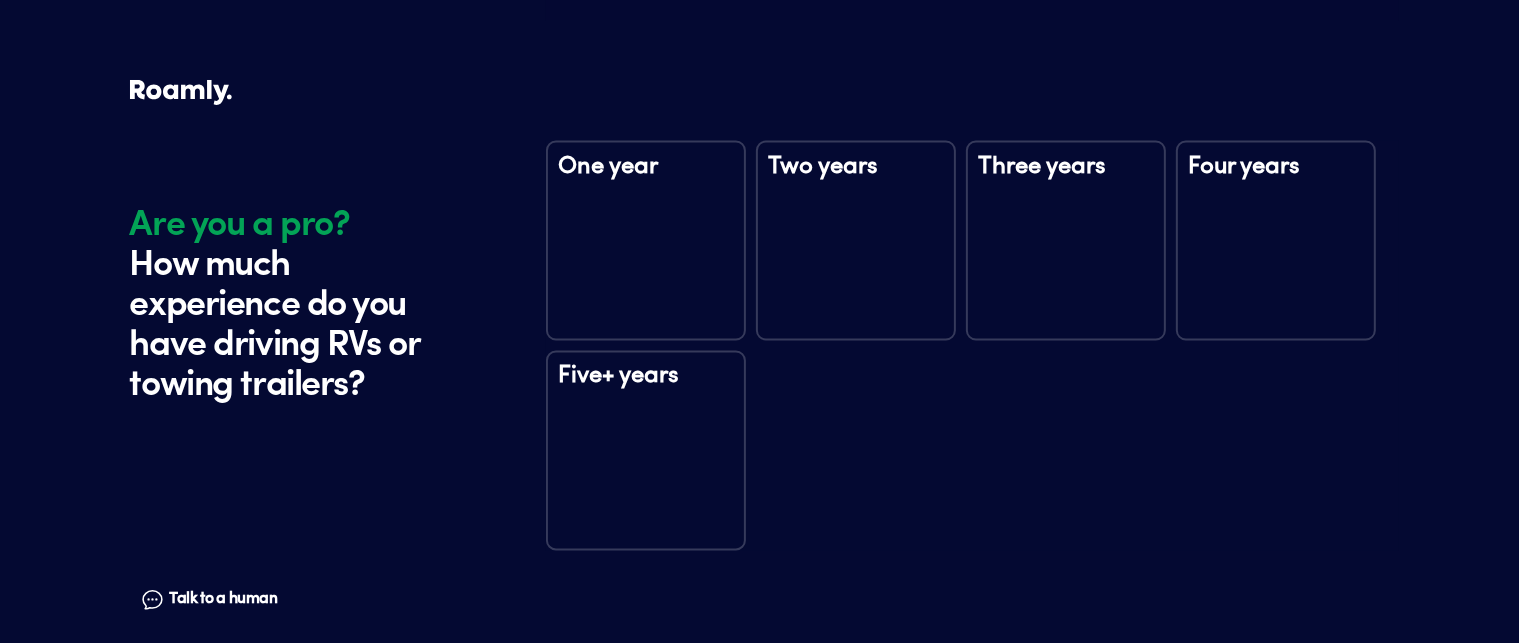 click on "One year" at bounding box center [646, 241] 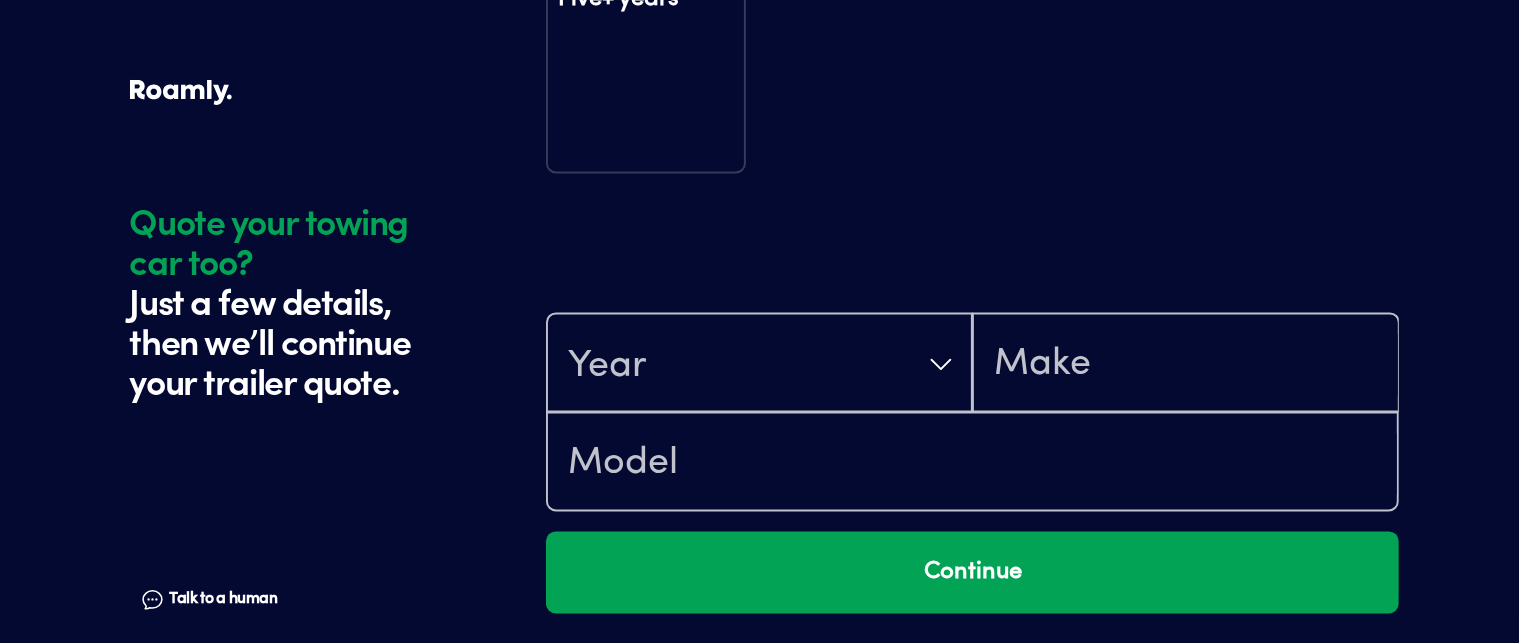 scroll, scrollTop: 4128, scrollLeft: 0, axis: vertical 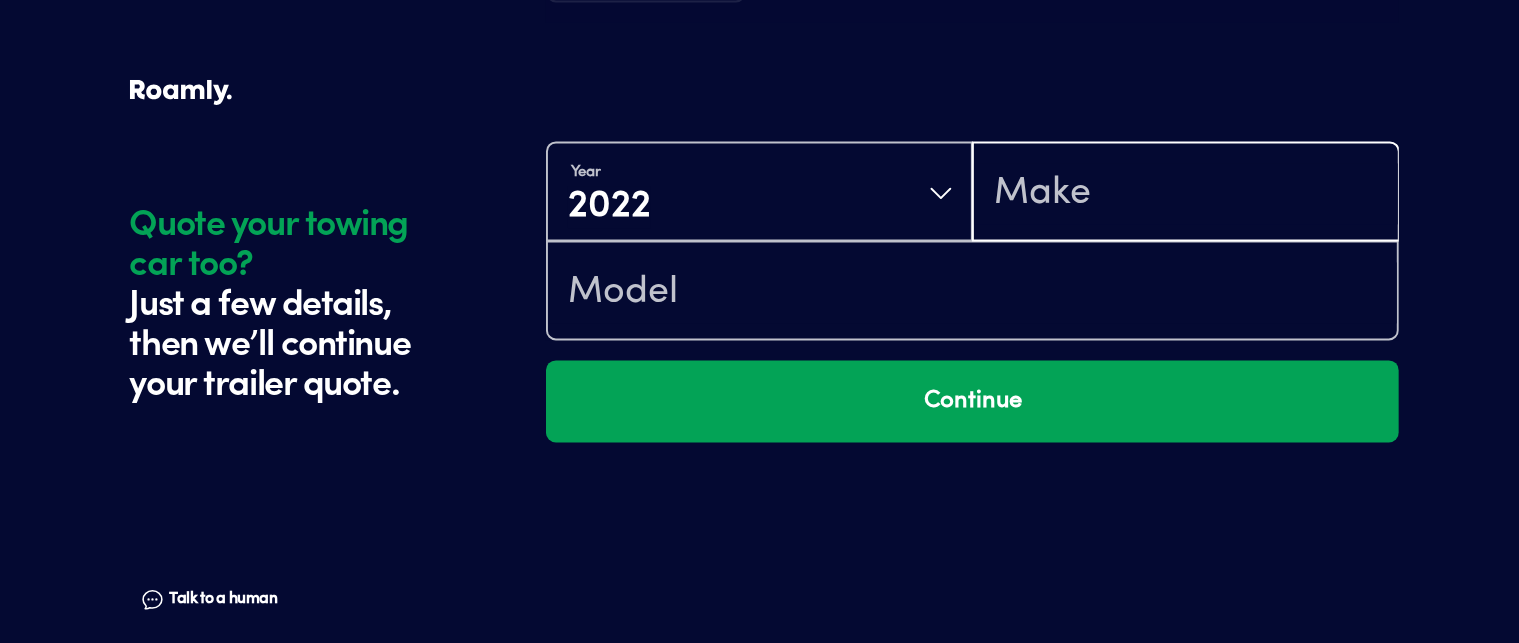 click at bounding box center [1185, 193] 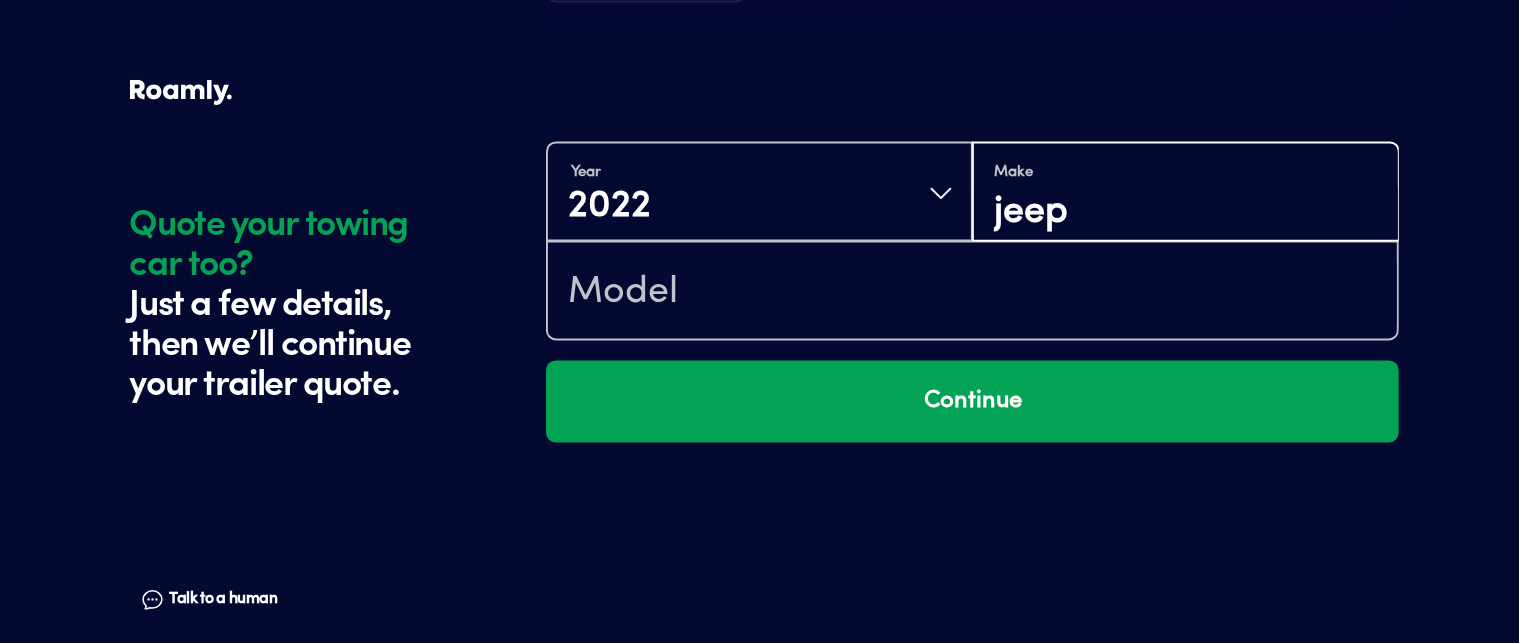 type on "jeep" 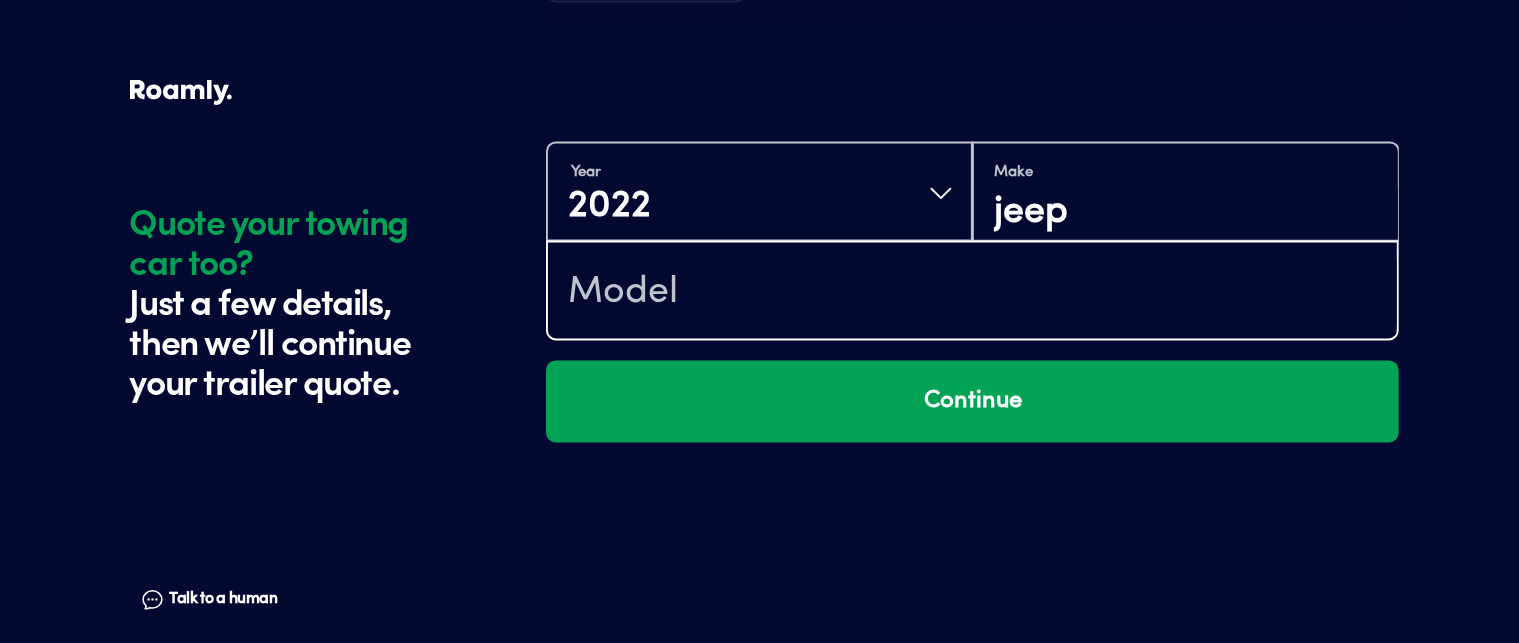 click at bounding box center (972, 292) 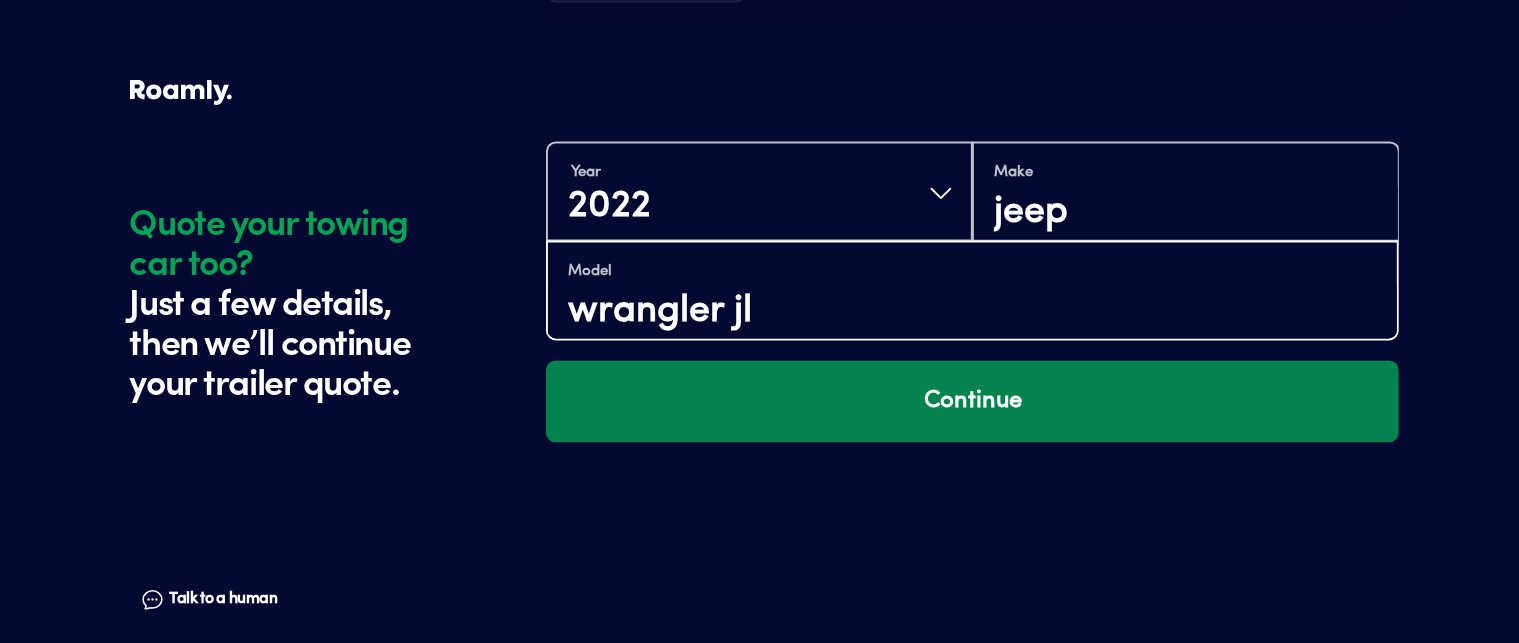 type on "wrangler jl" 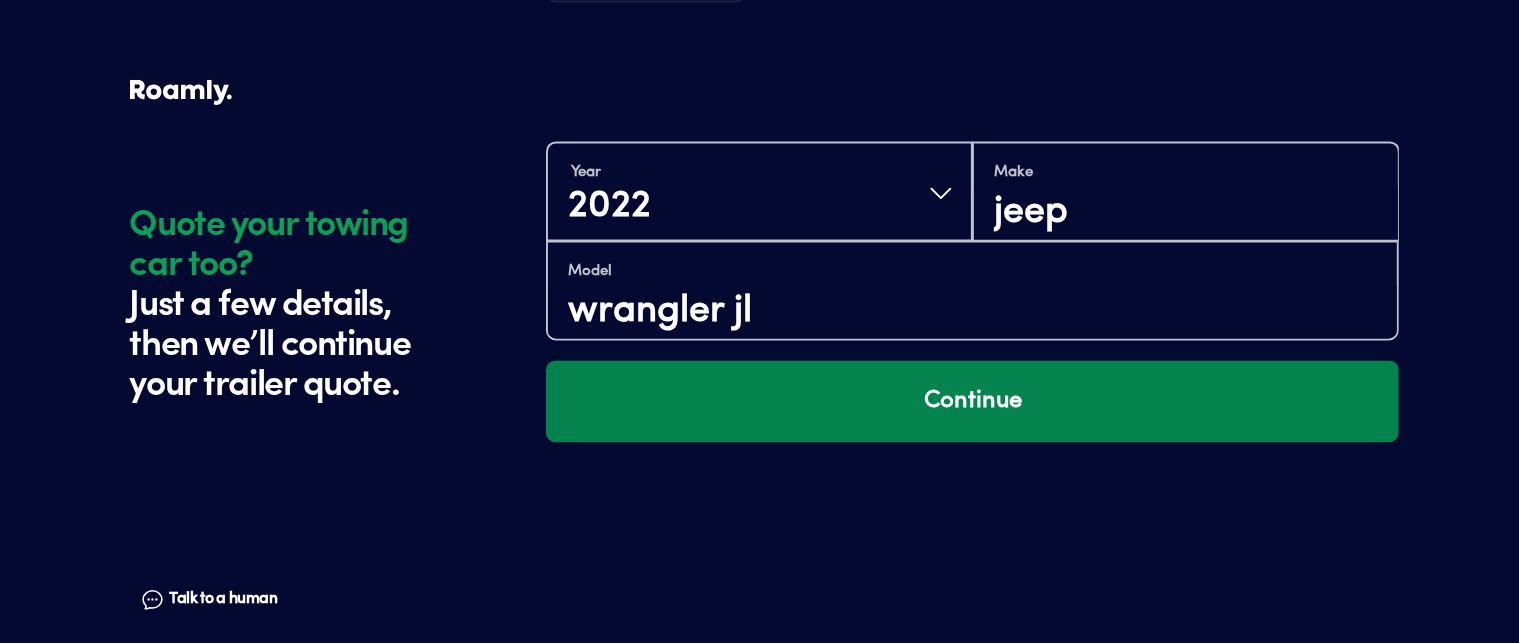 click on "Continue" at bounding box center [972, 401] 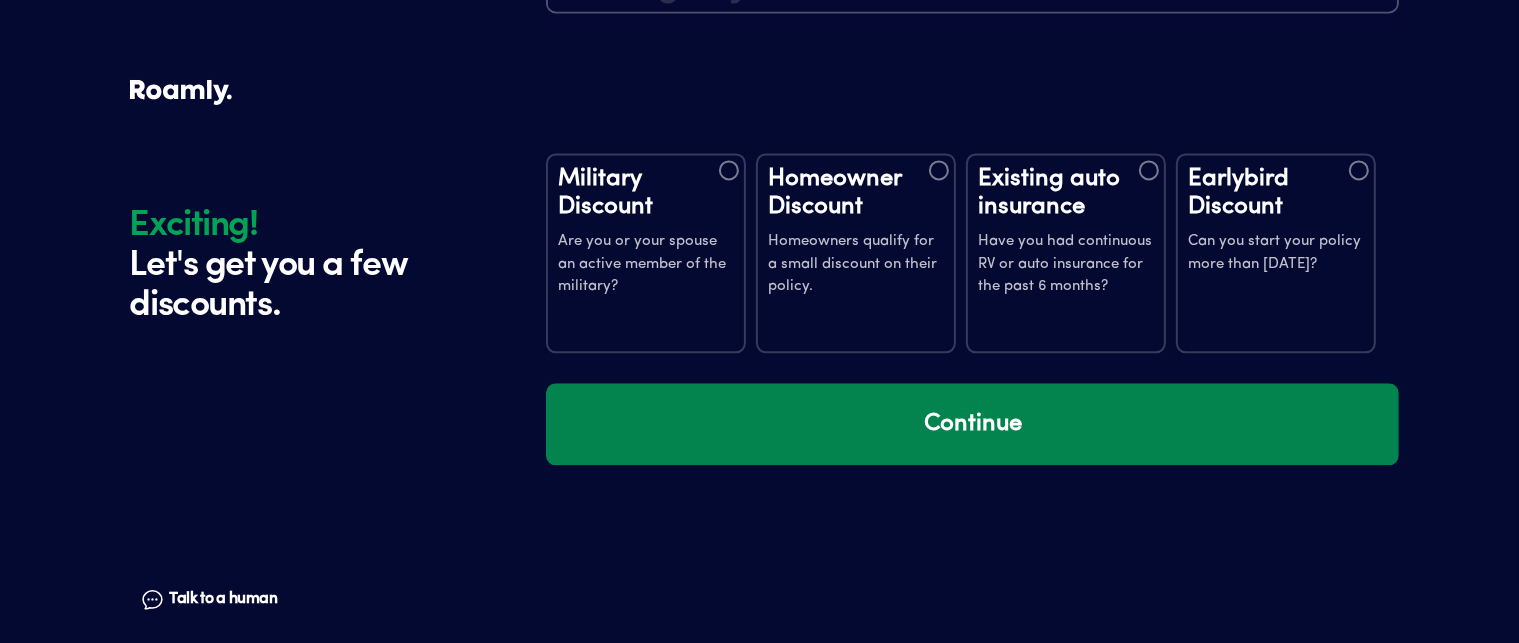 scroll, scrollTop: 4507, scrollLeft: 0, axis: vertical 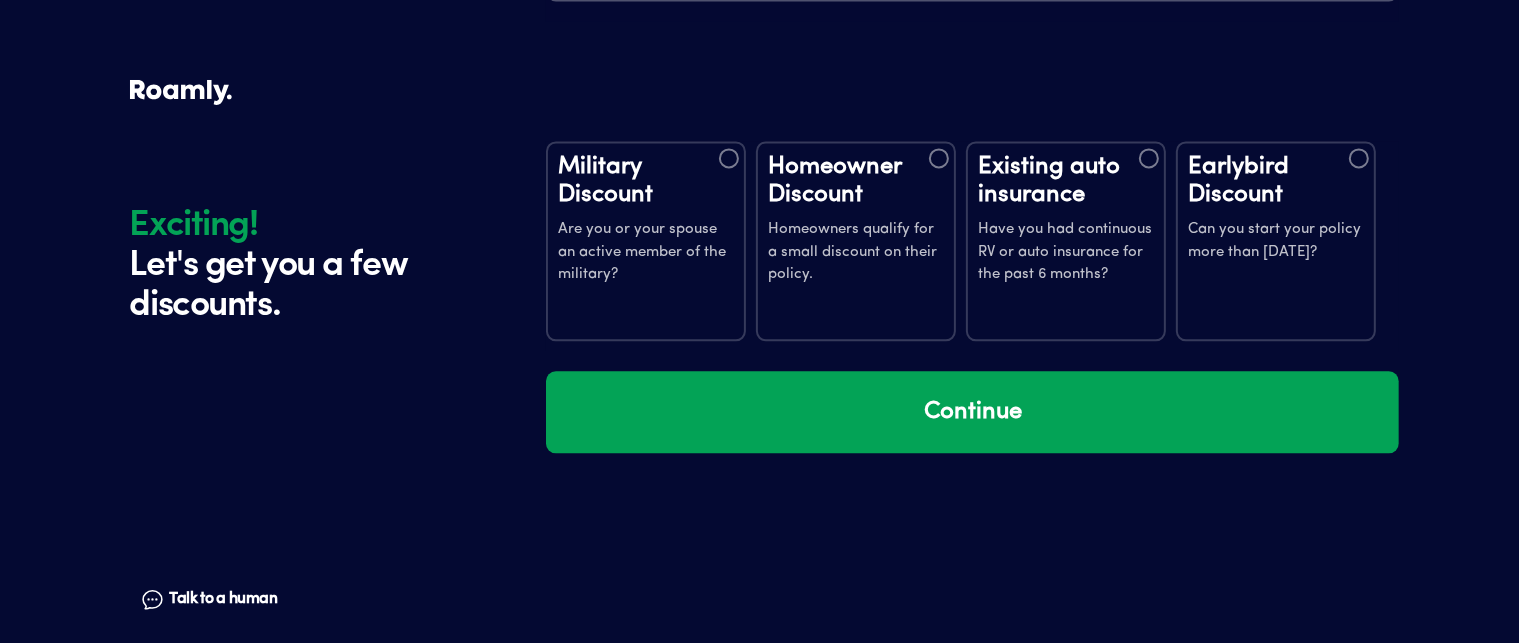 click at bounding box center [1149, 158] 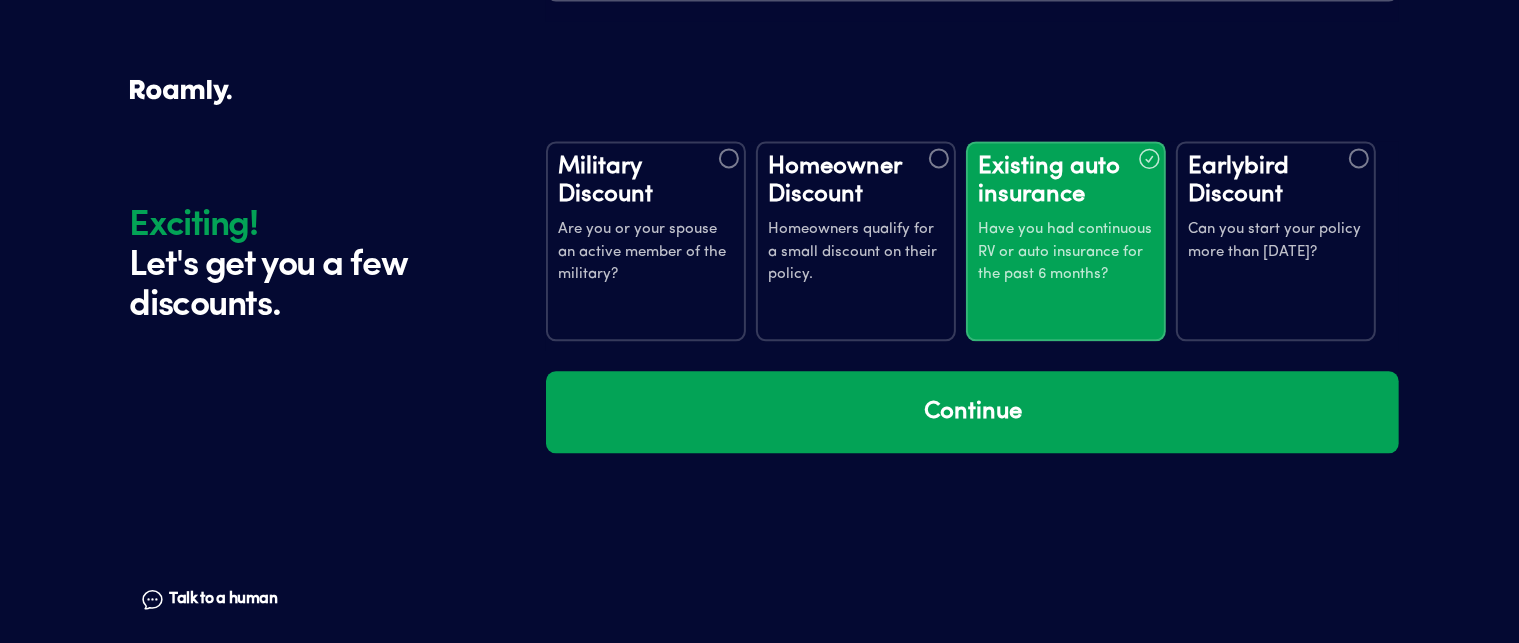 click at bounding box center [1359, 158] 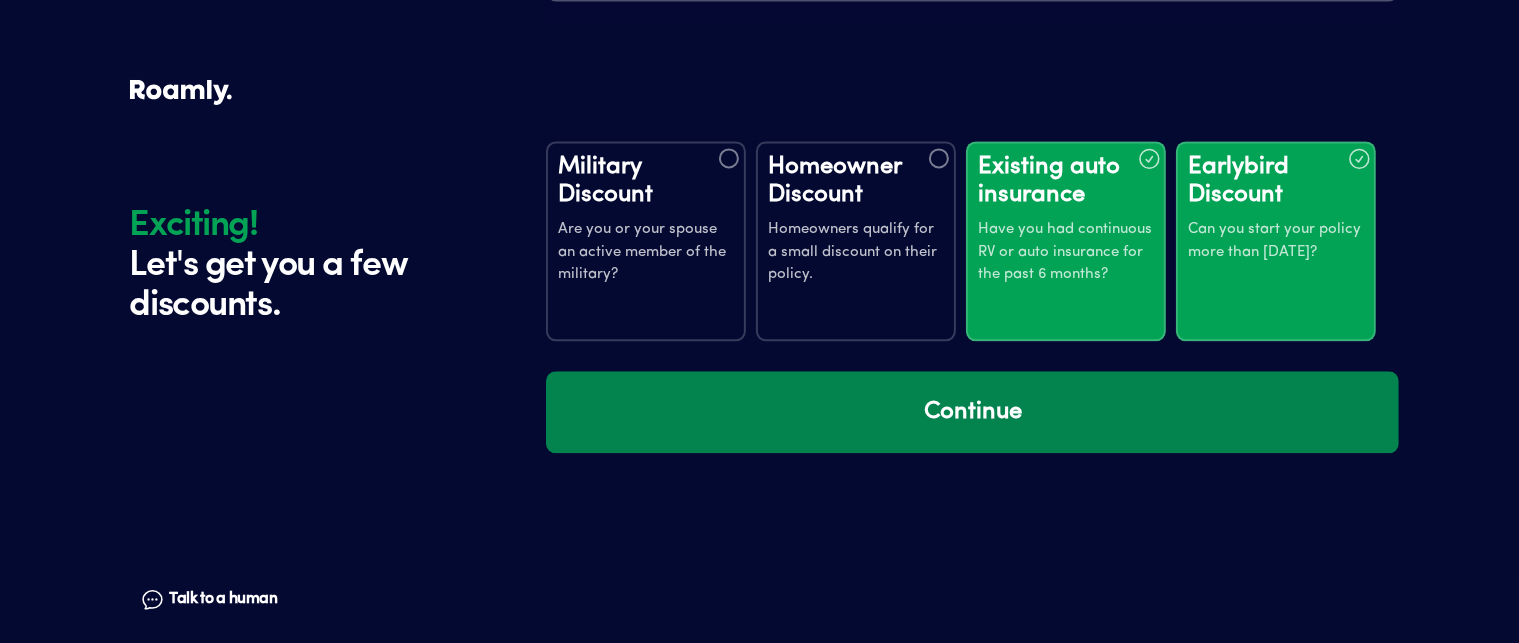 click on "Continue" at bounding box center [972, 412] 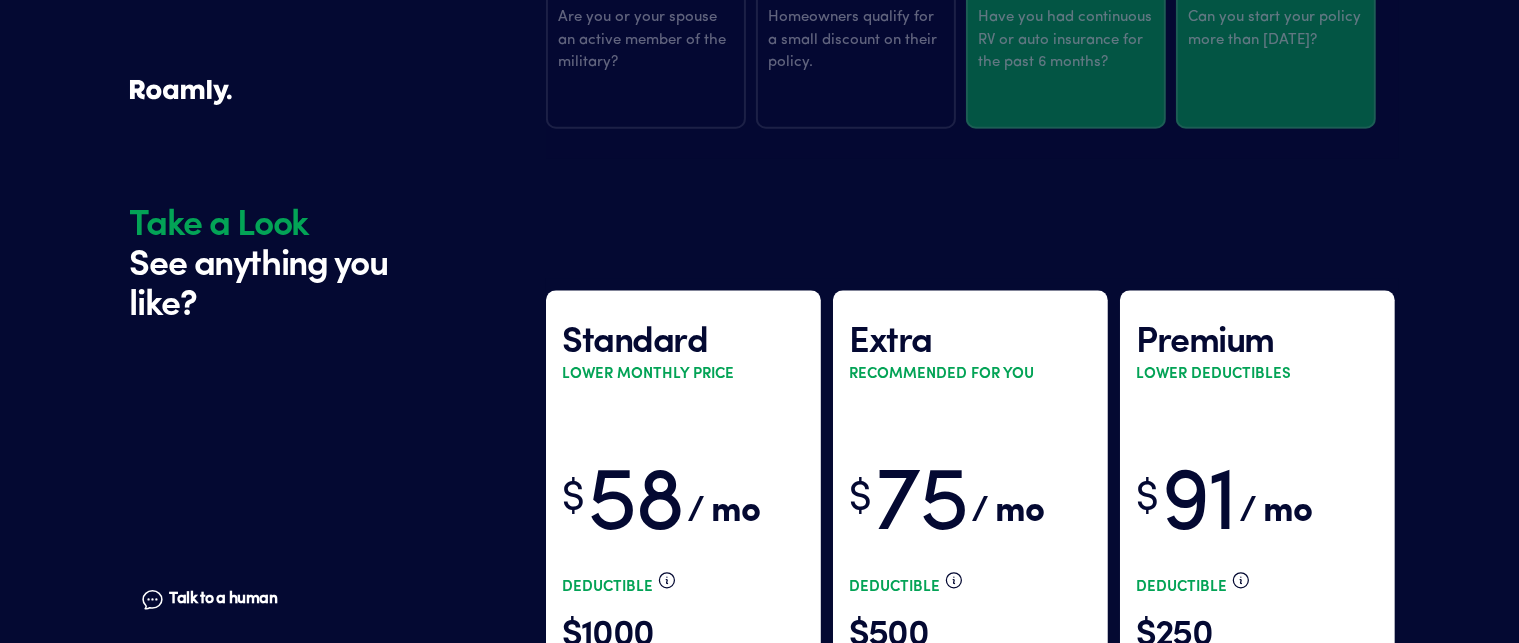 scroll, scrollTop: 4896, scrollLeft: 0, axis: vertical 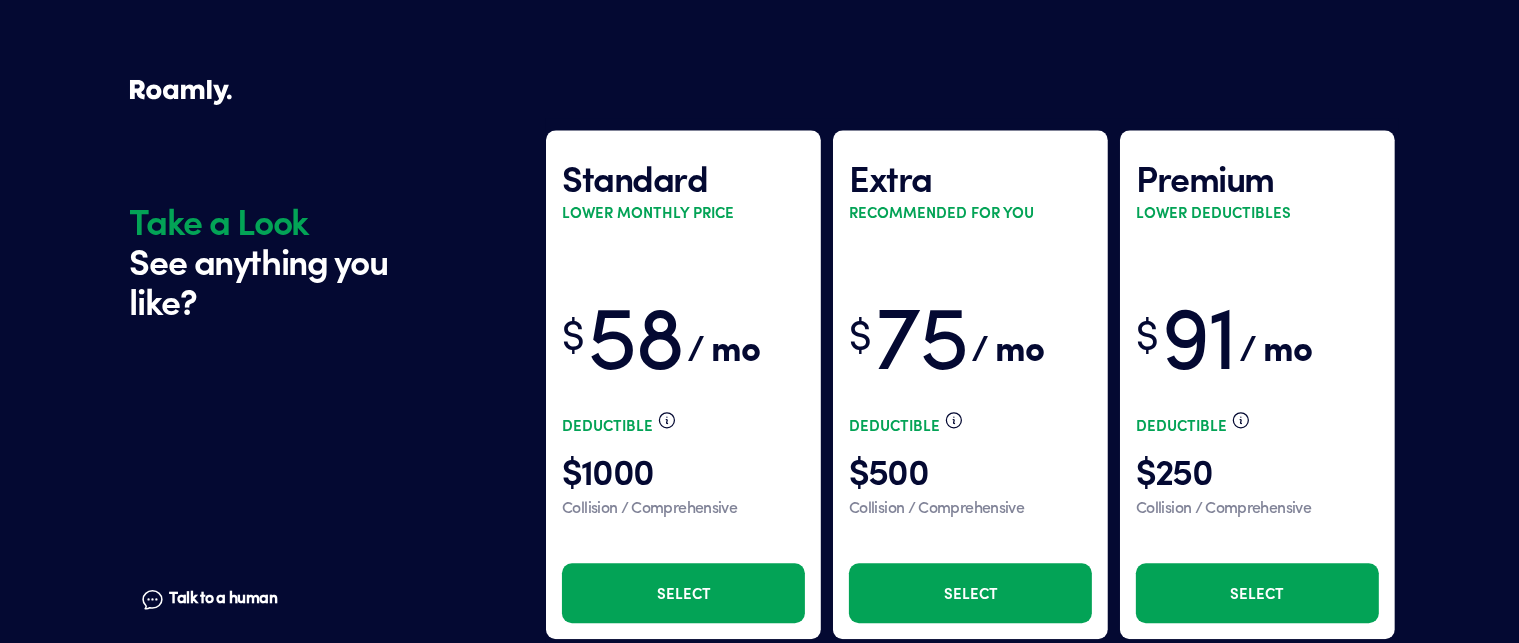 click on "Select" at bounding box center [970, 593] 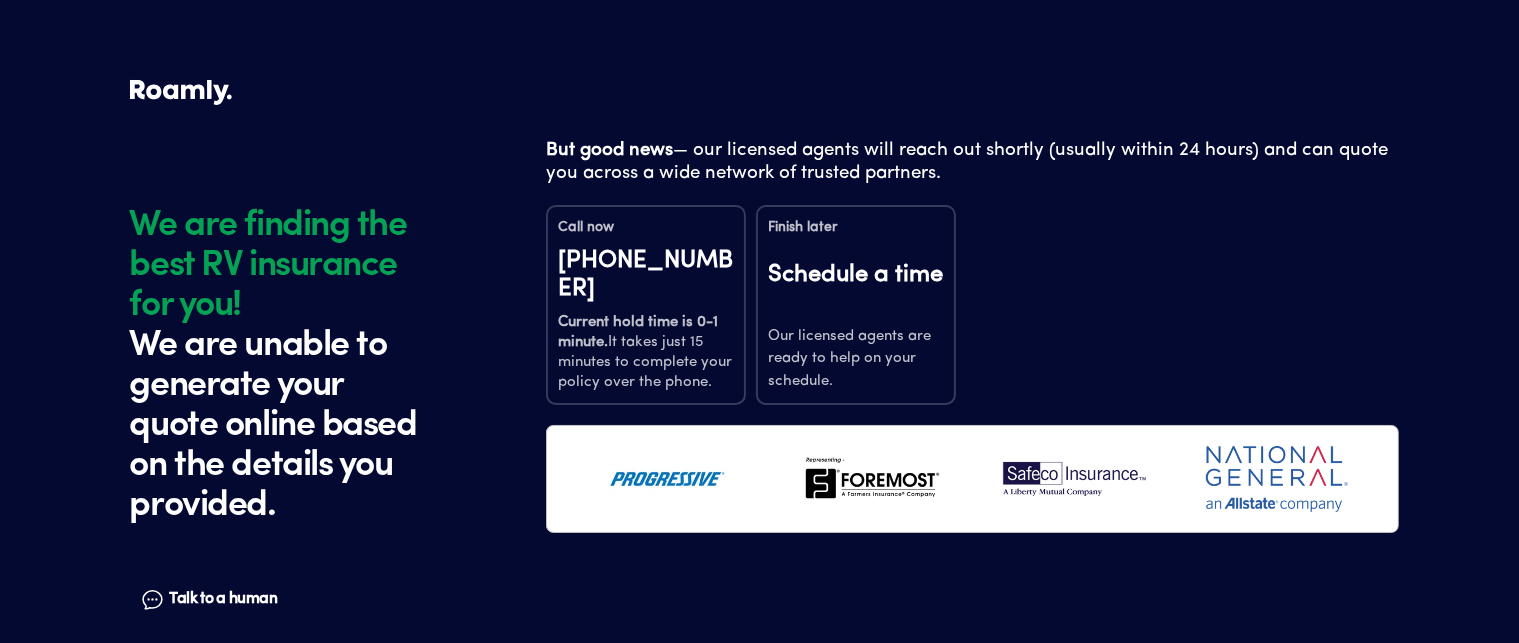 scroll, scrollTop: 1, scrollLeft: 0, axis: vertical 